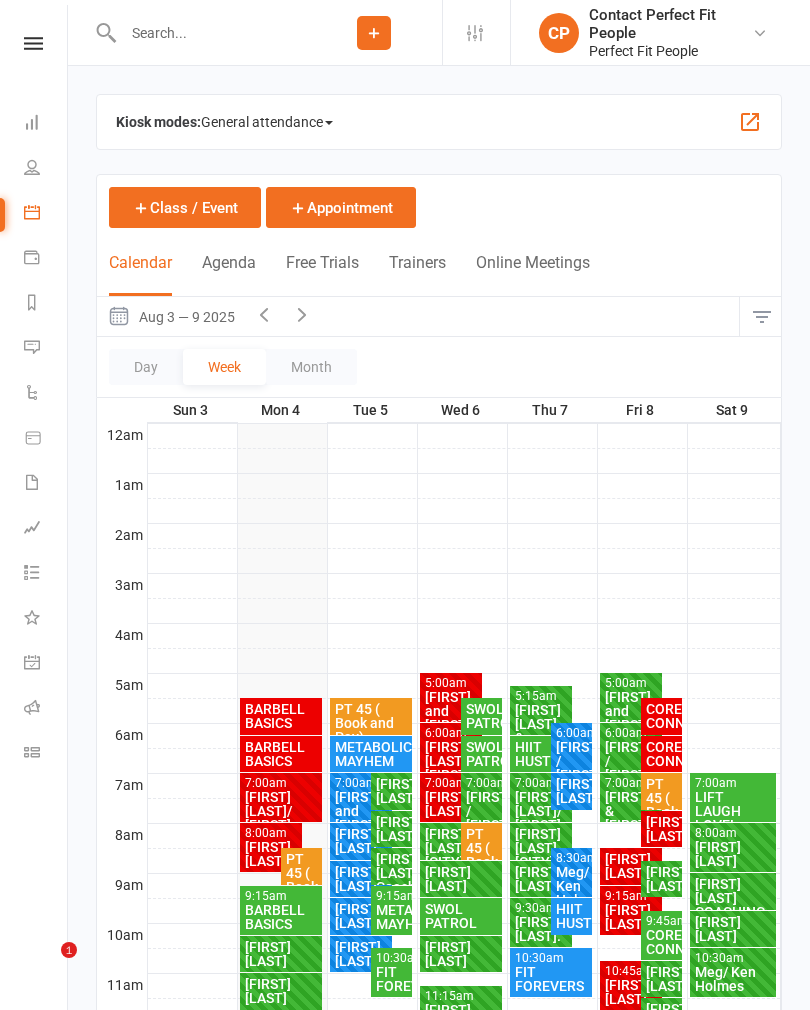 scroll, scrollTop: 175, scrollLeft: 3, axis: both 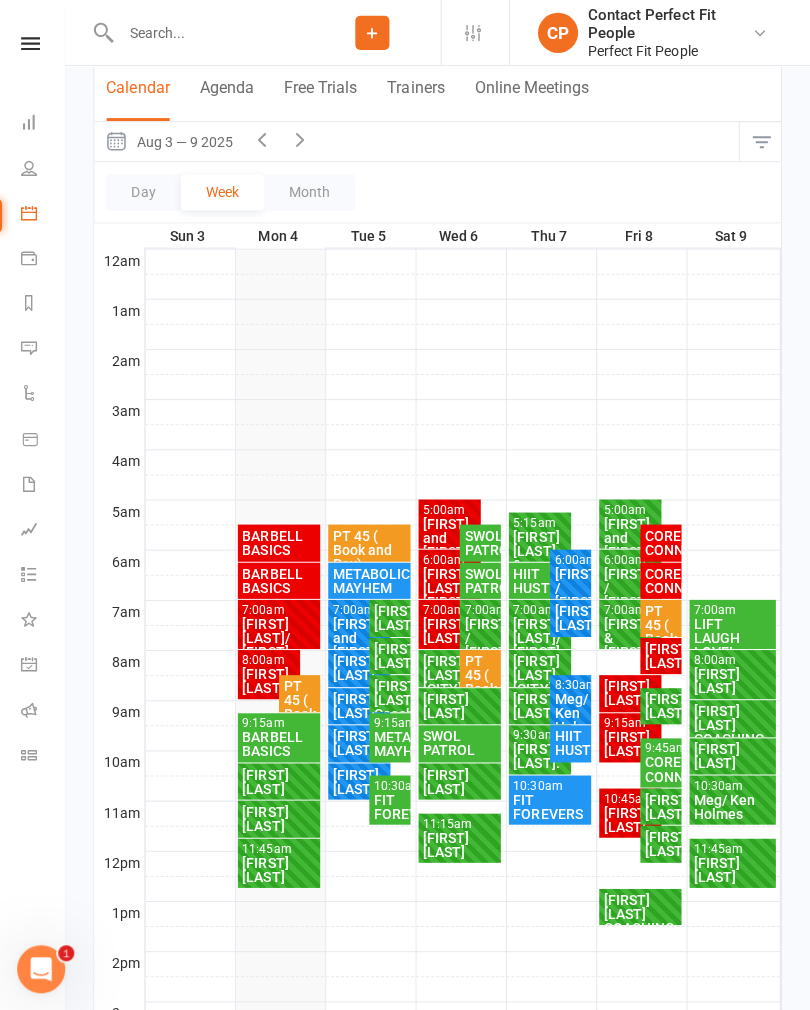 click at bounding box center [33, 43] 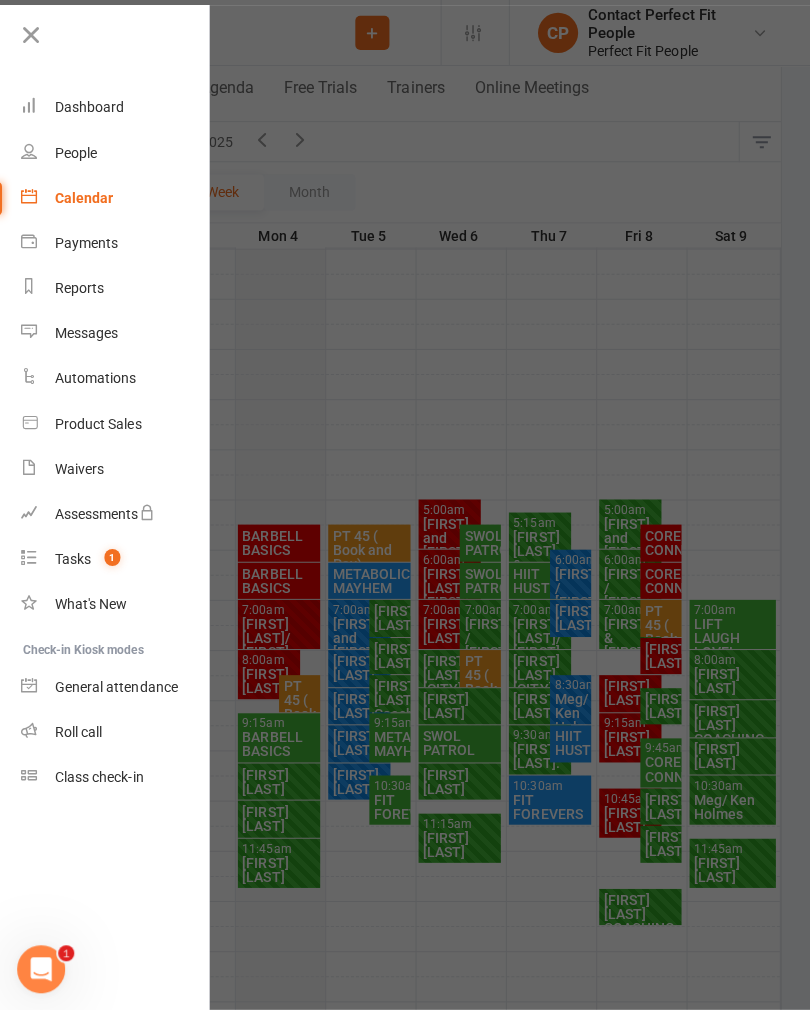click on "Tasks" at bounding box center (76, 557) 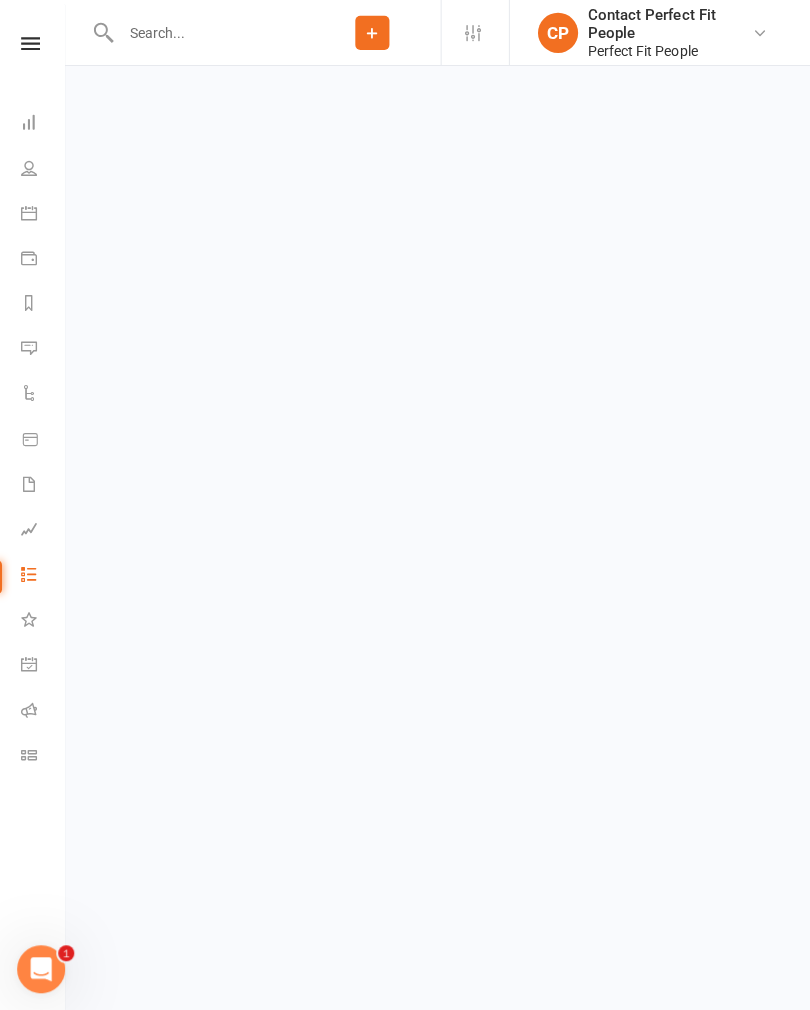 scroll, scrollTop: 0, scrollLeft: 0, axis: both 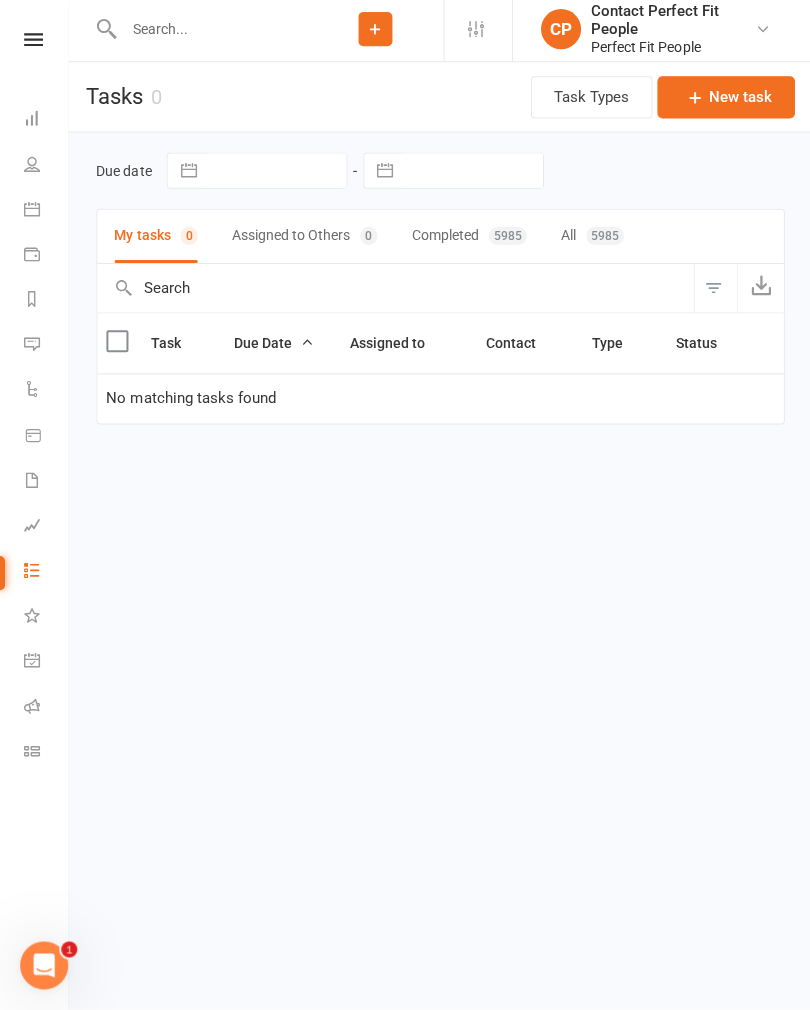 click on "Assigned to Others 0" at bounding box center (303, 239) 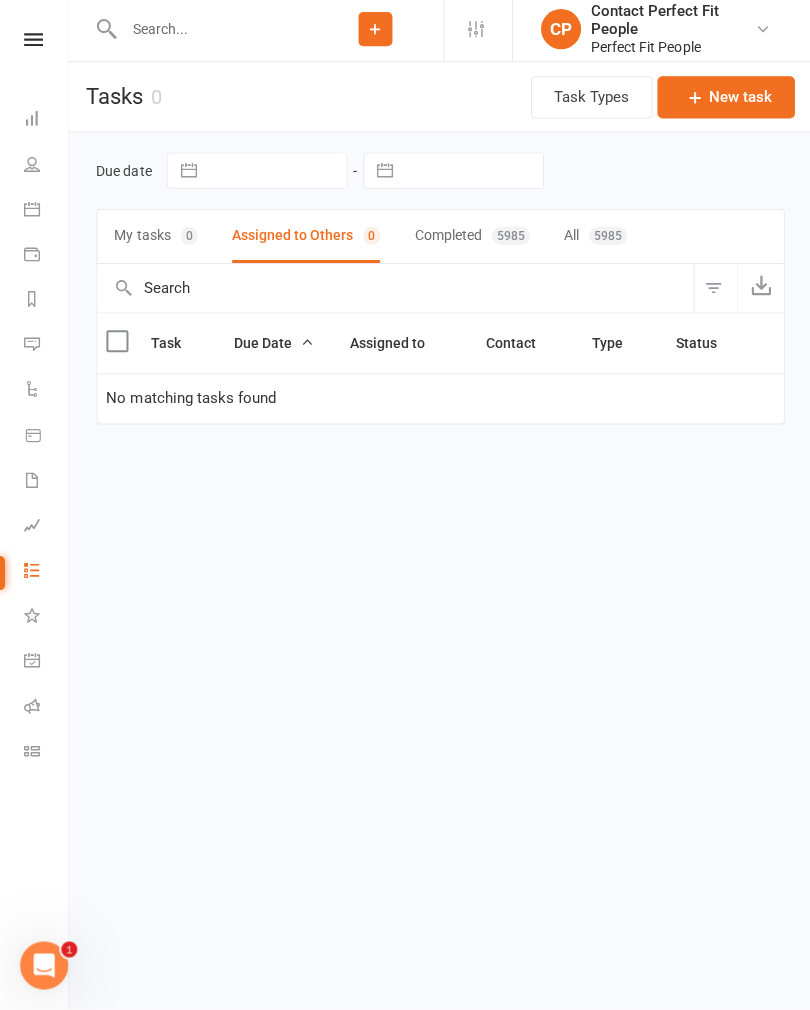 click on "My tasks 0" at bounding box center (155, 239) 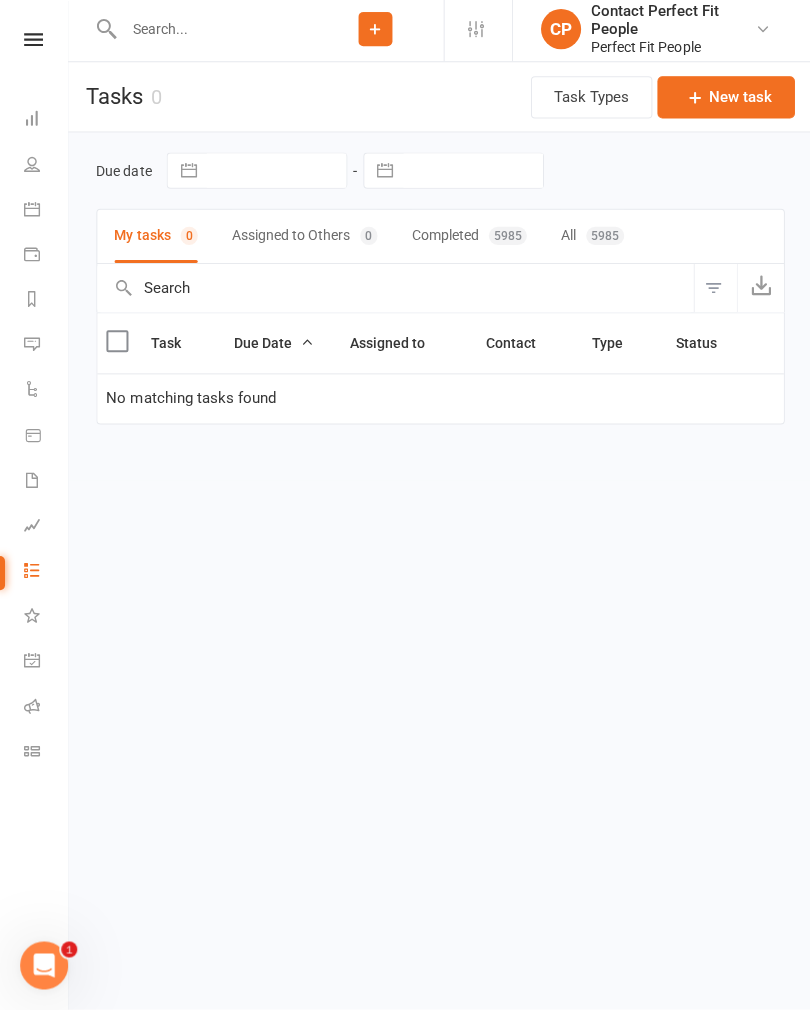 click at bounding box center (211, 33) 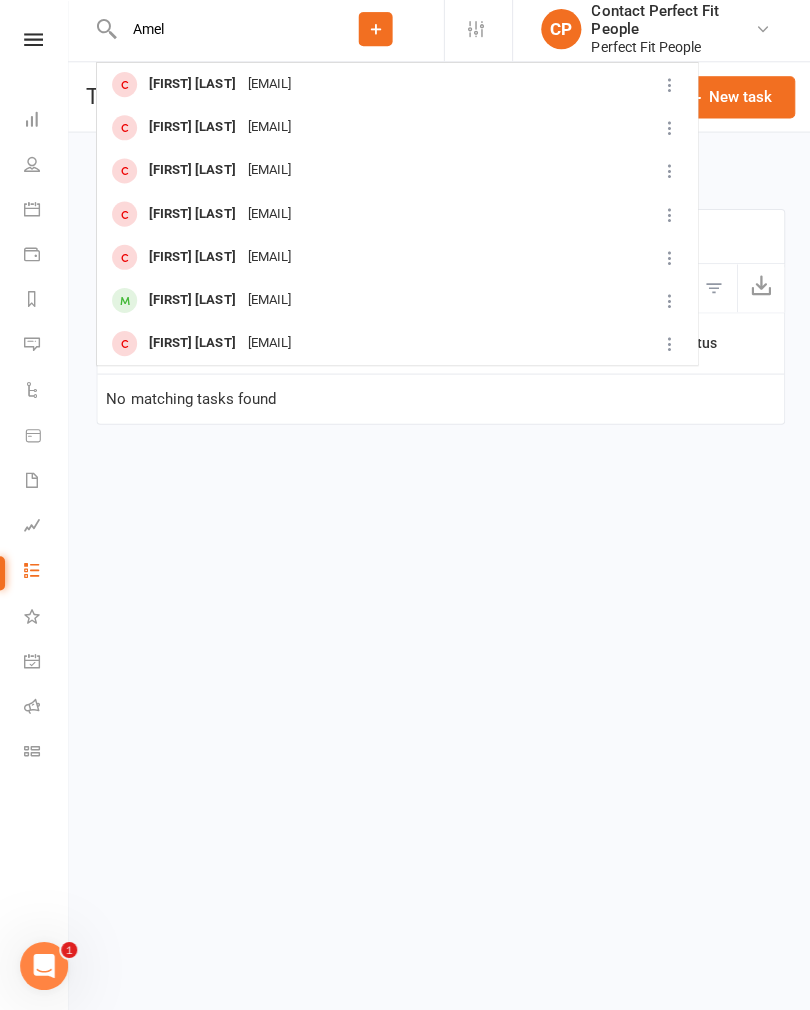type on "Amel" 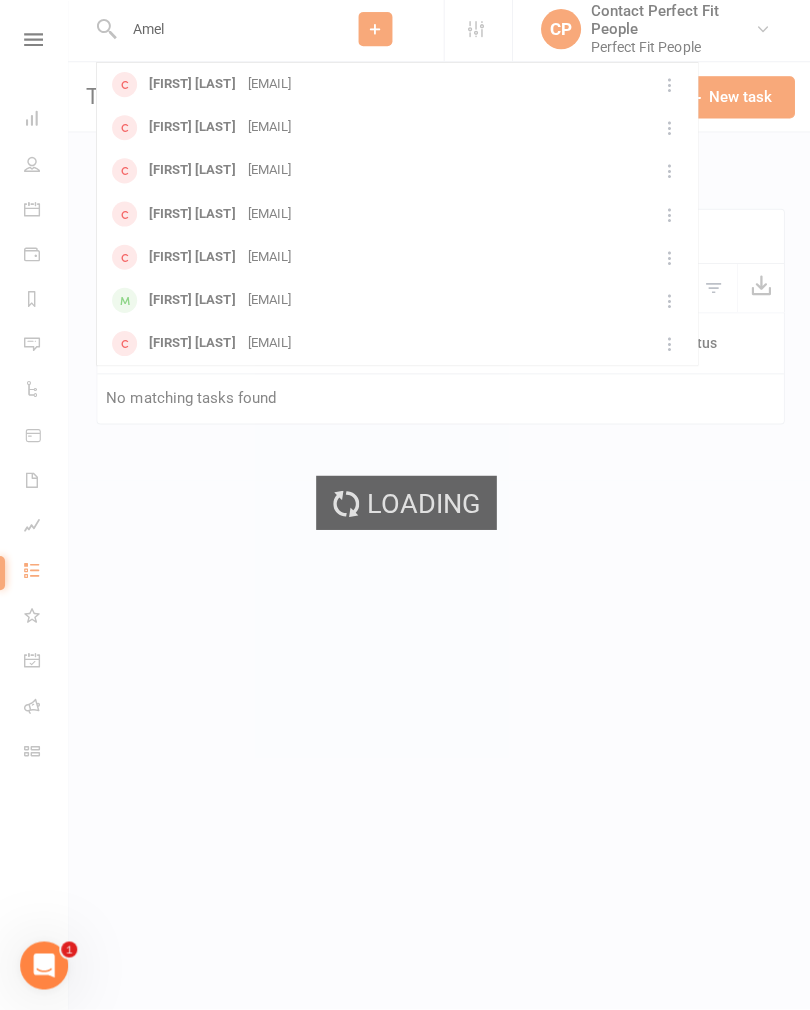 type 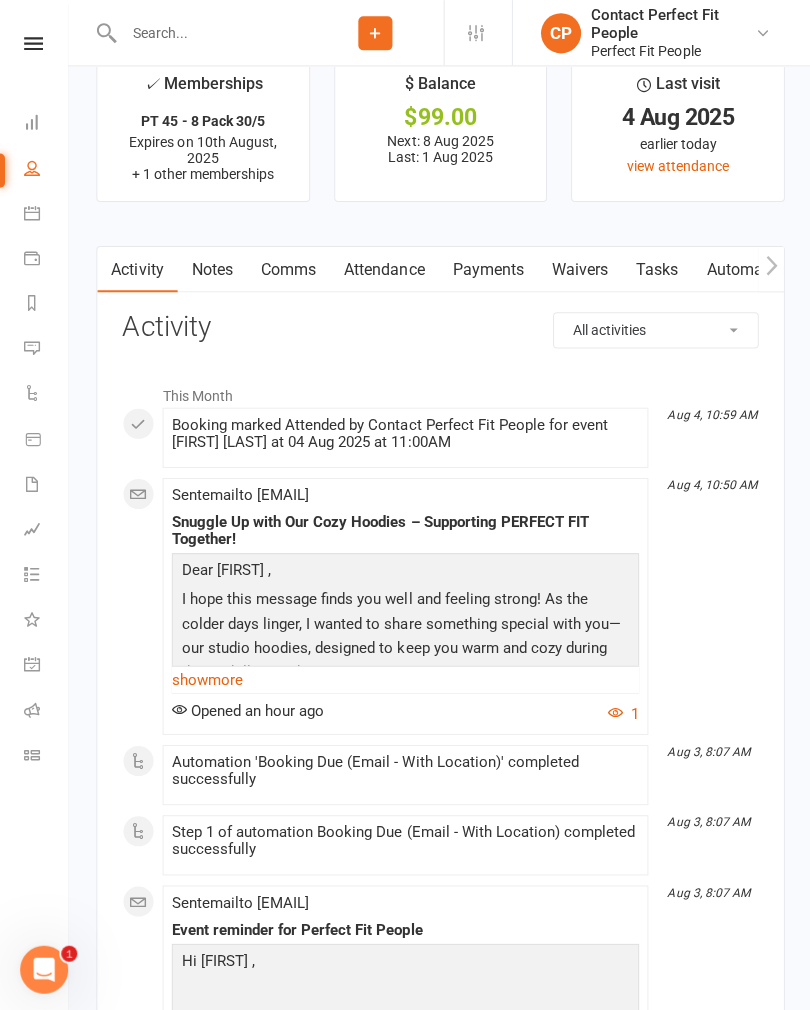 scroll, scrollTop: 2519, scrollLeft: 0, axis: vertical 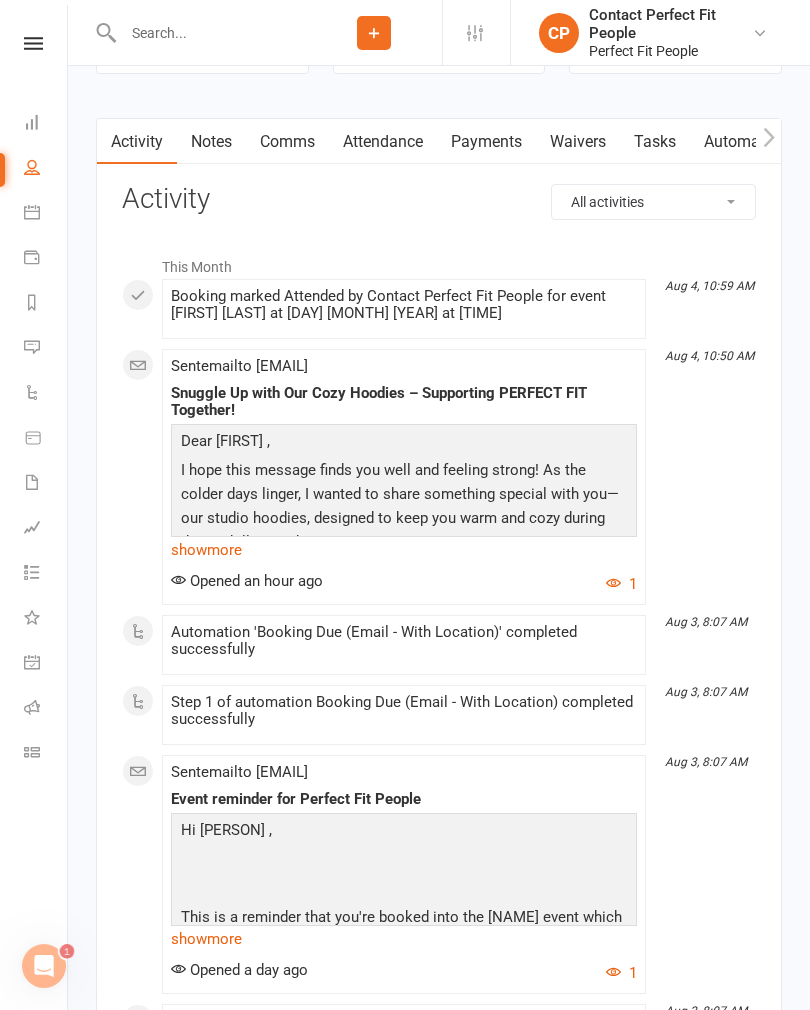 click at bounding box center (33, 43) 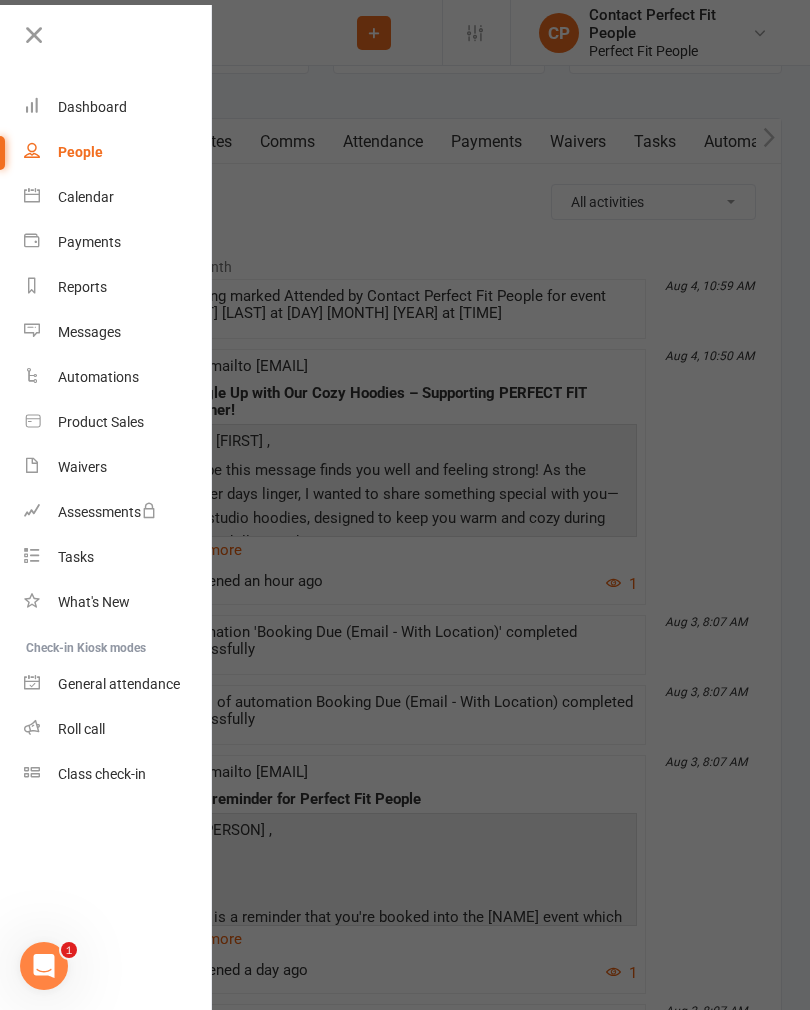 click on "Calendar" at bounding box center [86, 197] 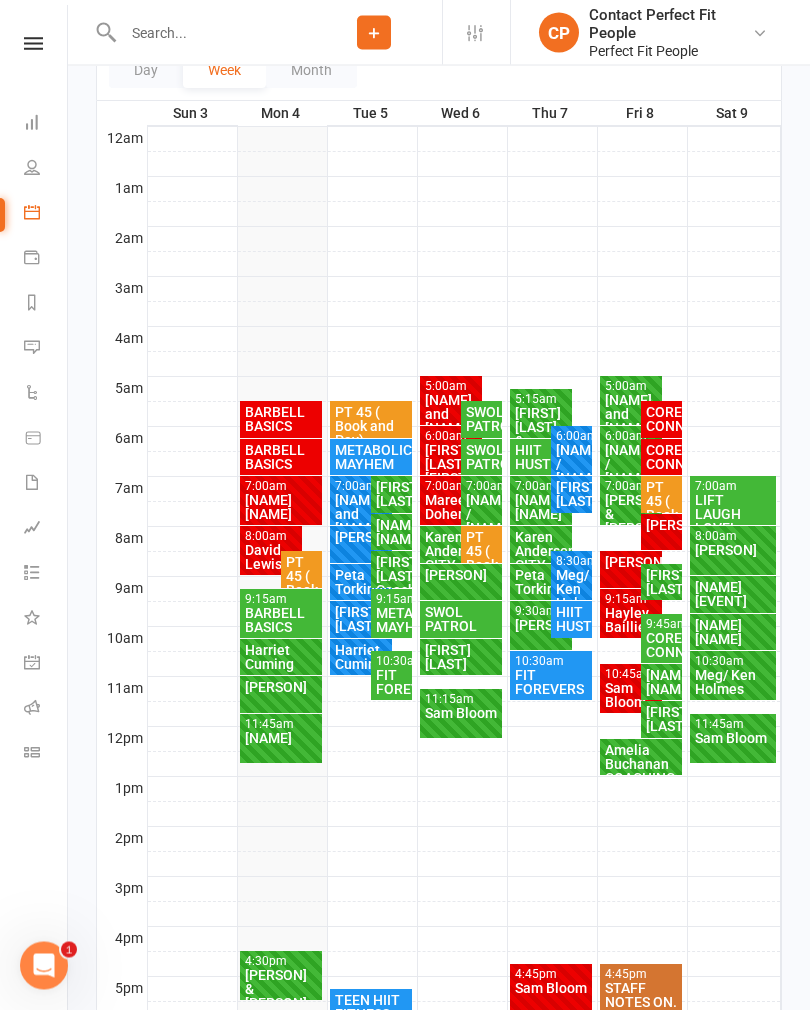 scroll, scrollTop: 306, scrollLeft: 0, axis: vertical 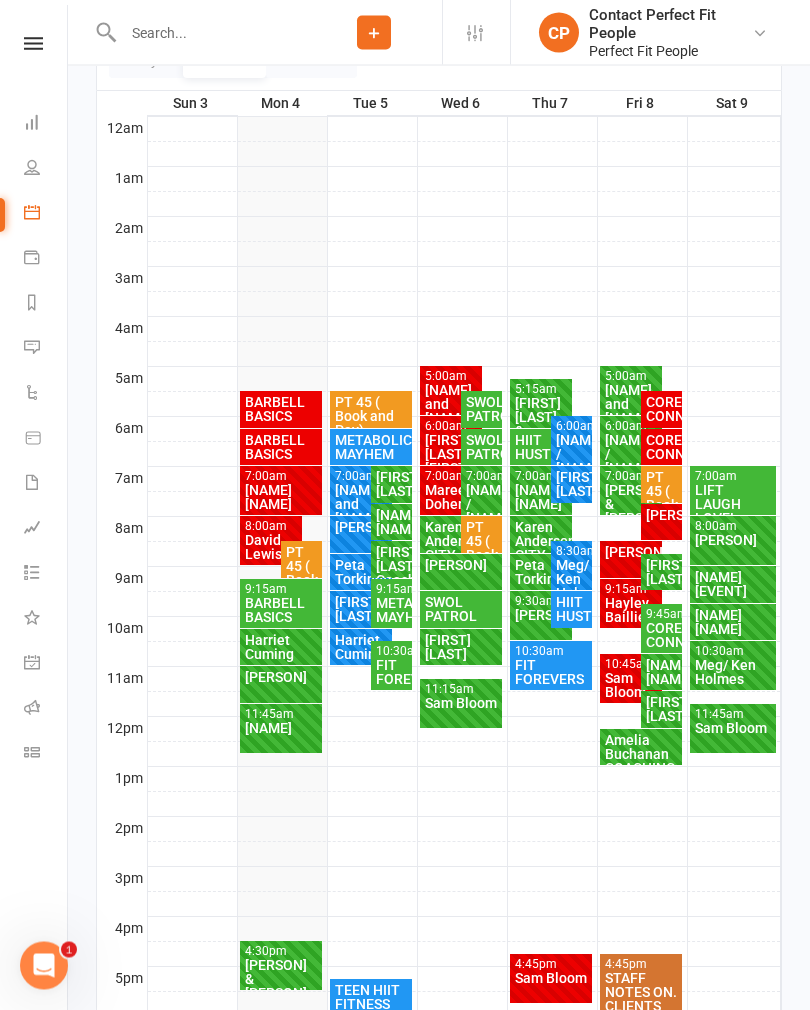 click on "[NAME]" at bounding box center (281, 729) 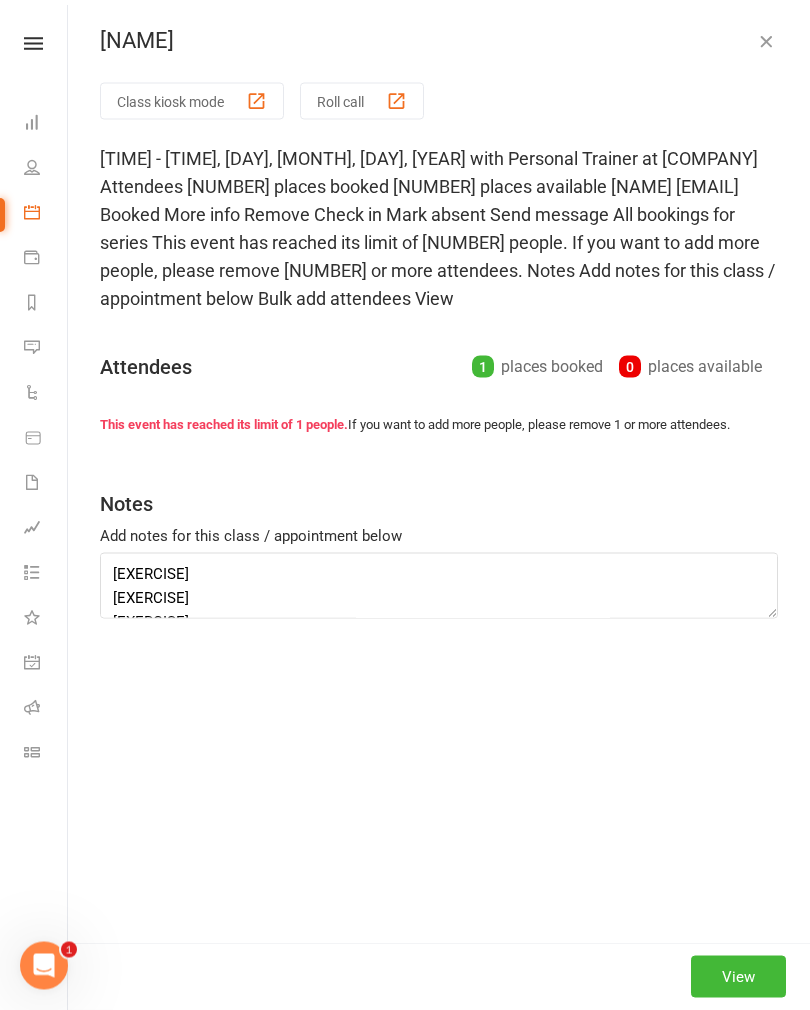 scroll, scrollTop: 307, scrollLeft: 0, axis: vertical 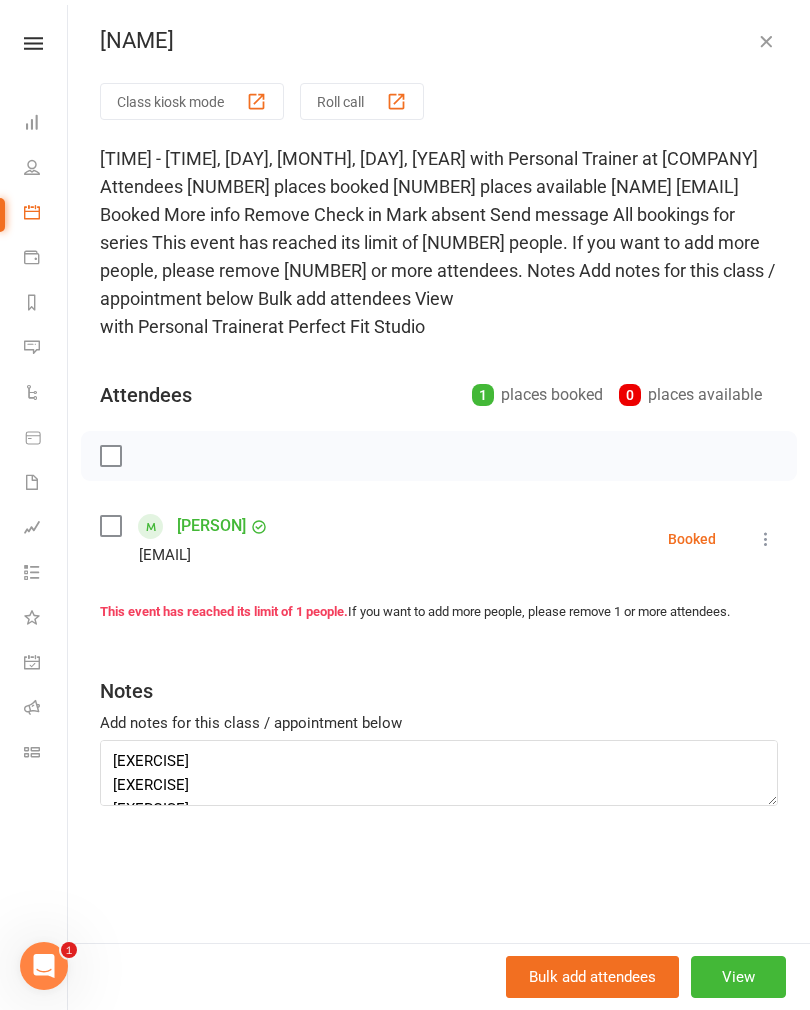 click at bounding box center (766, 539) 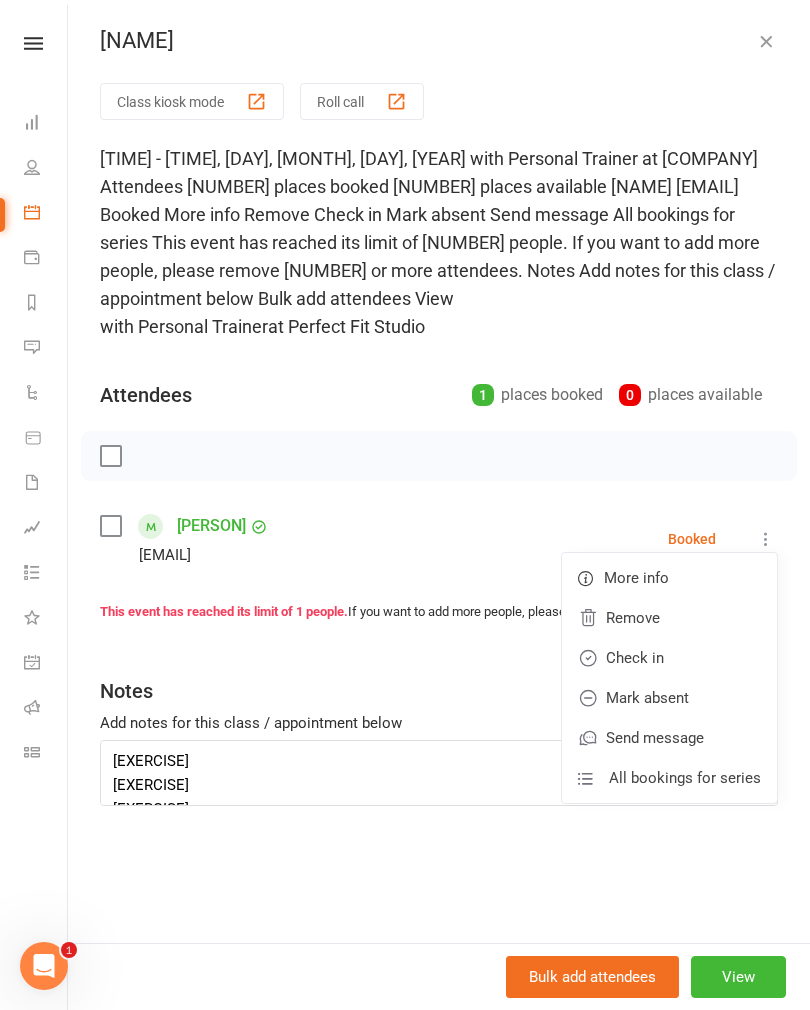 click on "Check in" at bounding box center [669, 658] 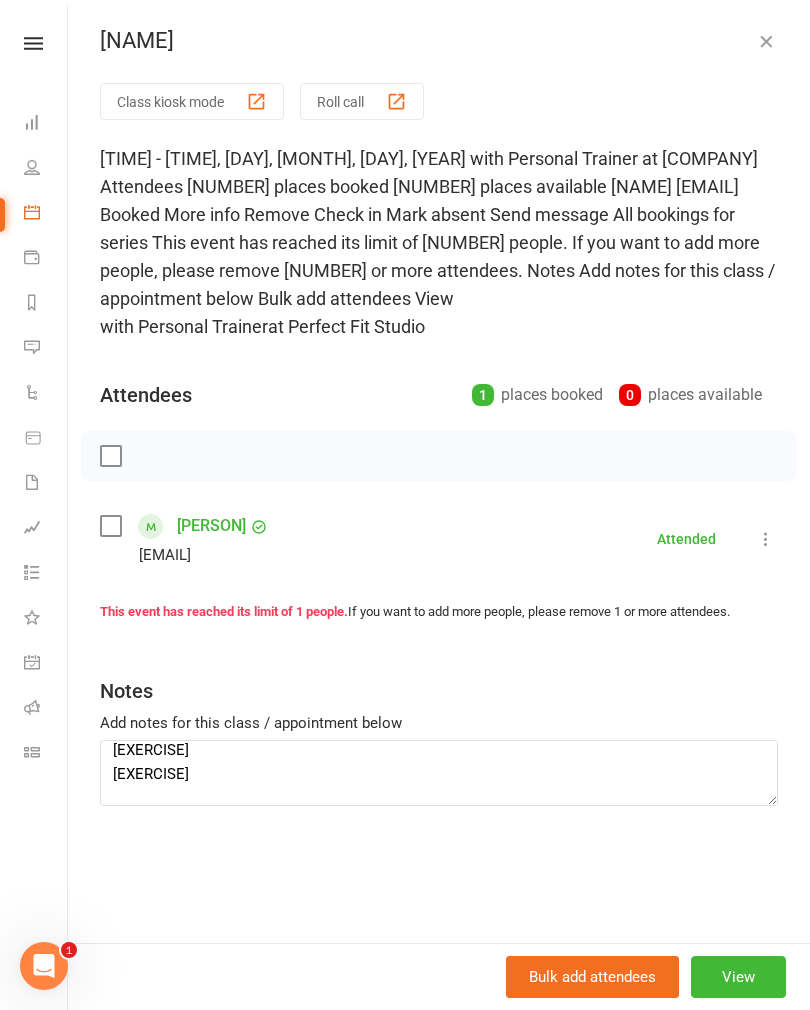 scroll, scrollTop: 37, scrollLeft: 0, axis: vertical 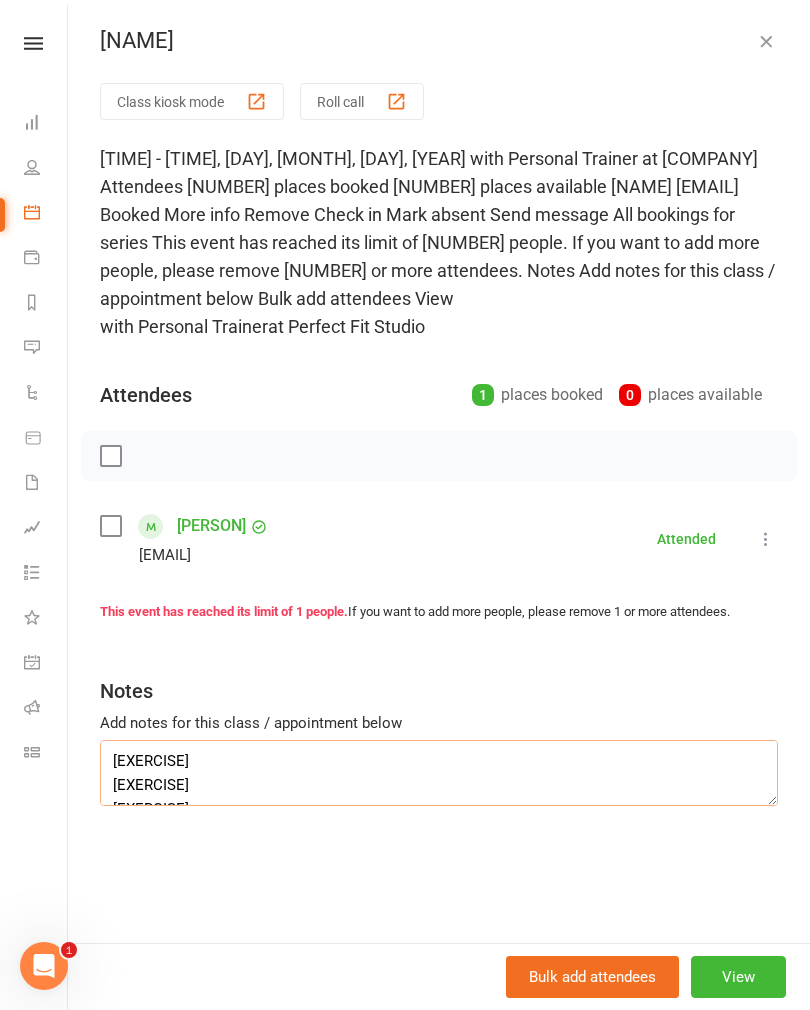 click on "[EXERCISE]
[EXERCISE]
[EXERCISE]
[EXERCISE]
[EXERCISE]
[EXERCISE]
[EXERCISE]
[EXERCISE]
[EXERCISE]" at bounding box center [439, 773] 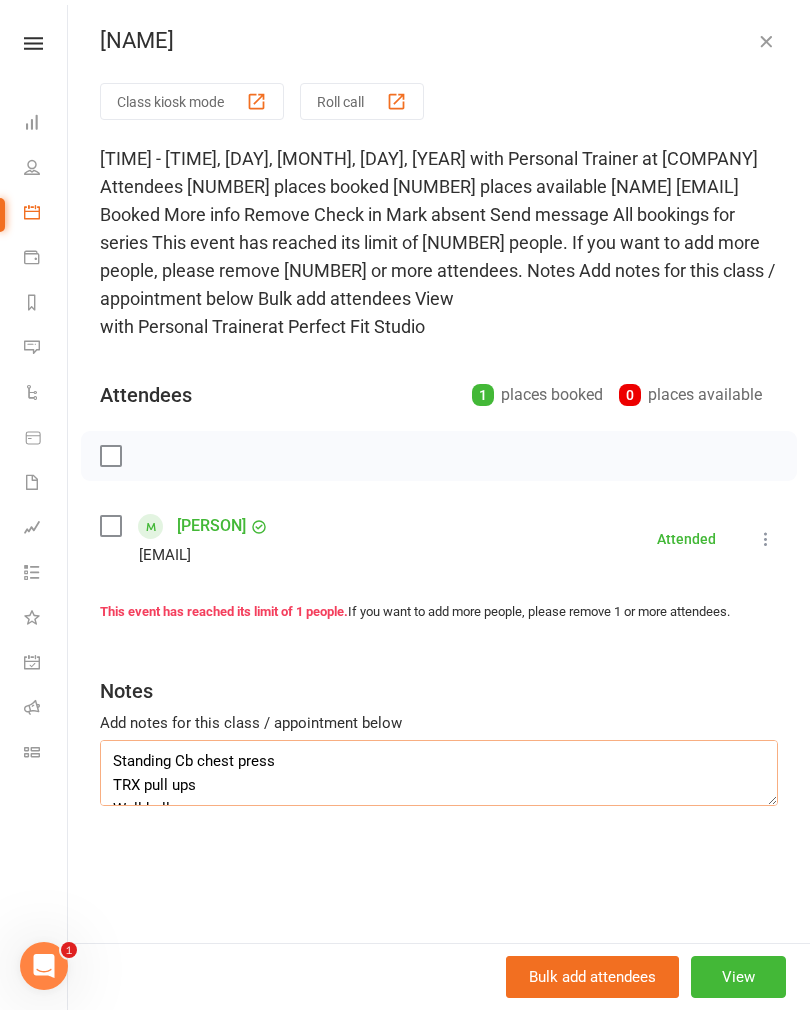 type on "Standing Cb chest press
TRX pull ups
Wall balls
Cable rotation
BB dead lift
Seated DB arbor press
Farmers carry
Plank hold
Sit up press plate" 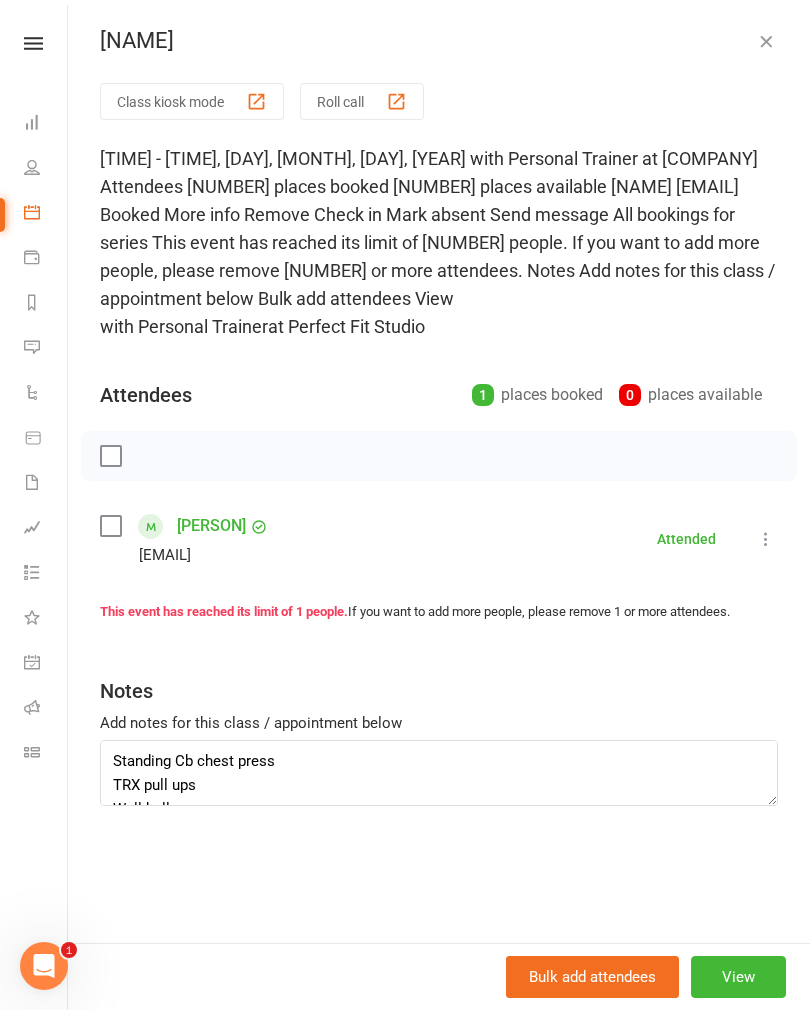 click at bounding box center (766, 41) 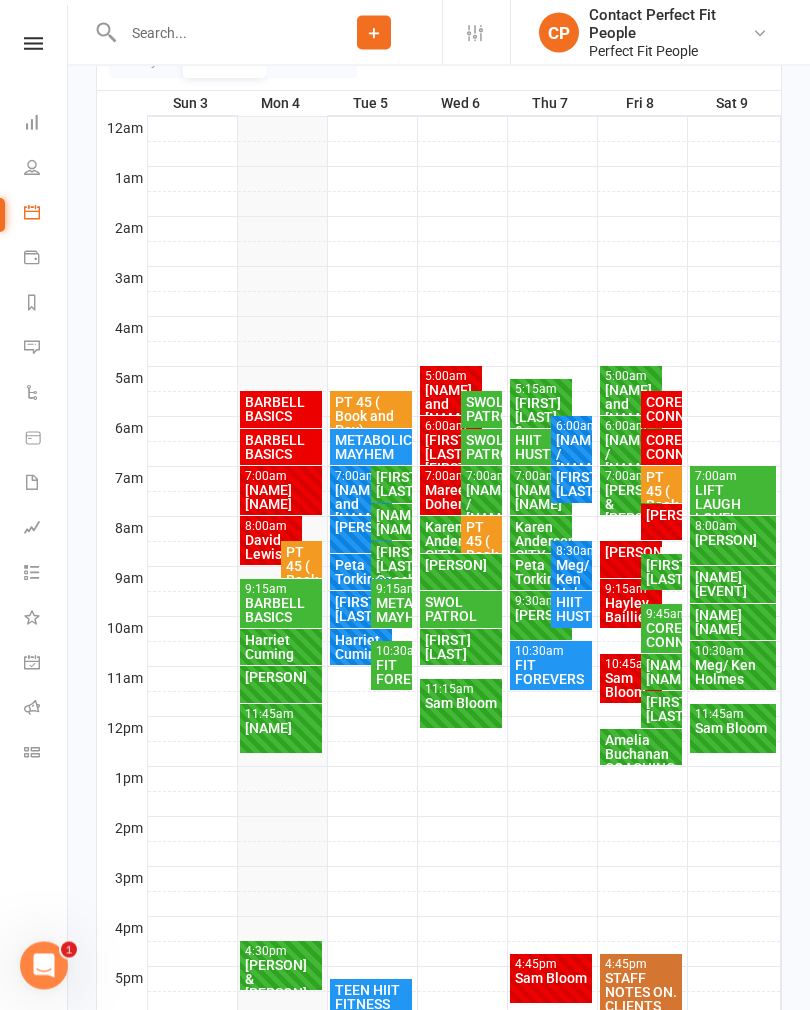 scroll, scrollTop: 307, scrollLeft: 0, axis: vertical 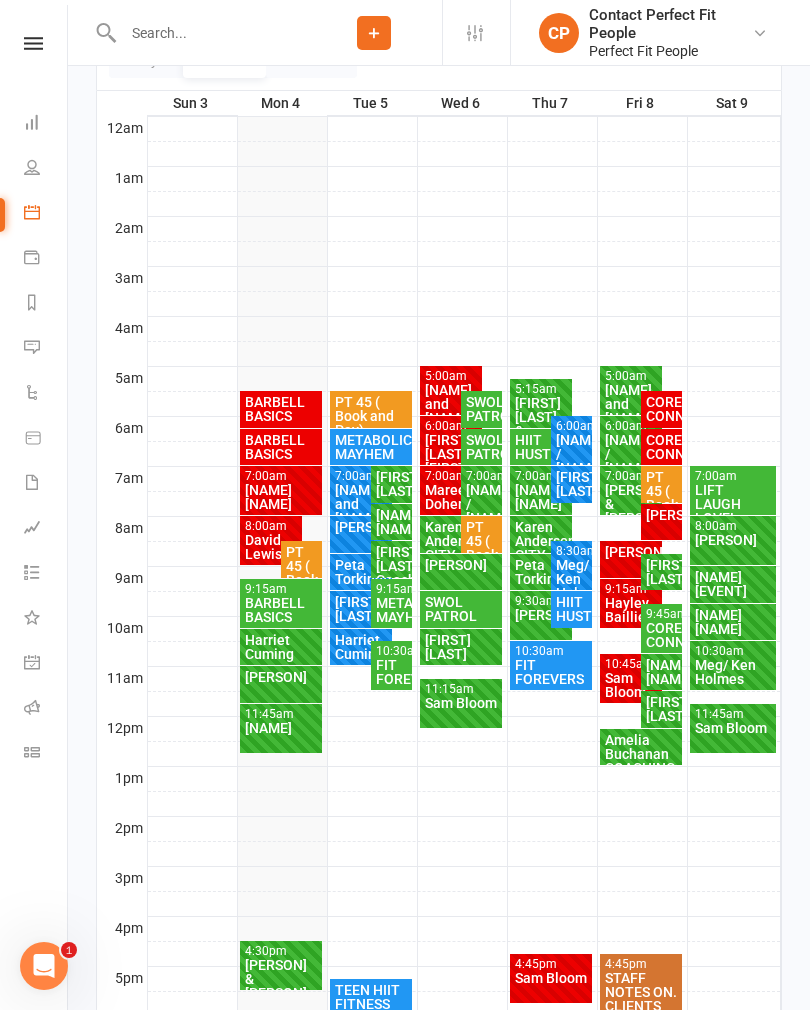 click on "[NAME]" at bounding box center [281, 728] 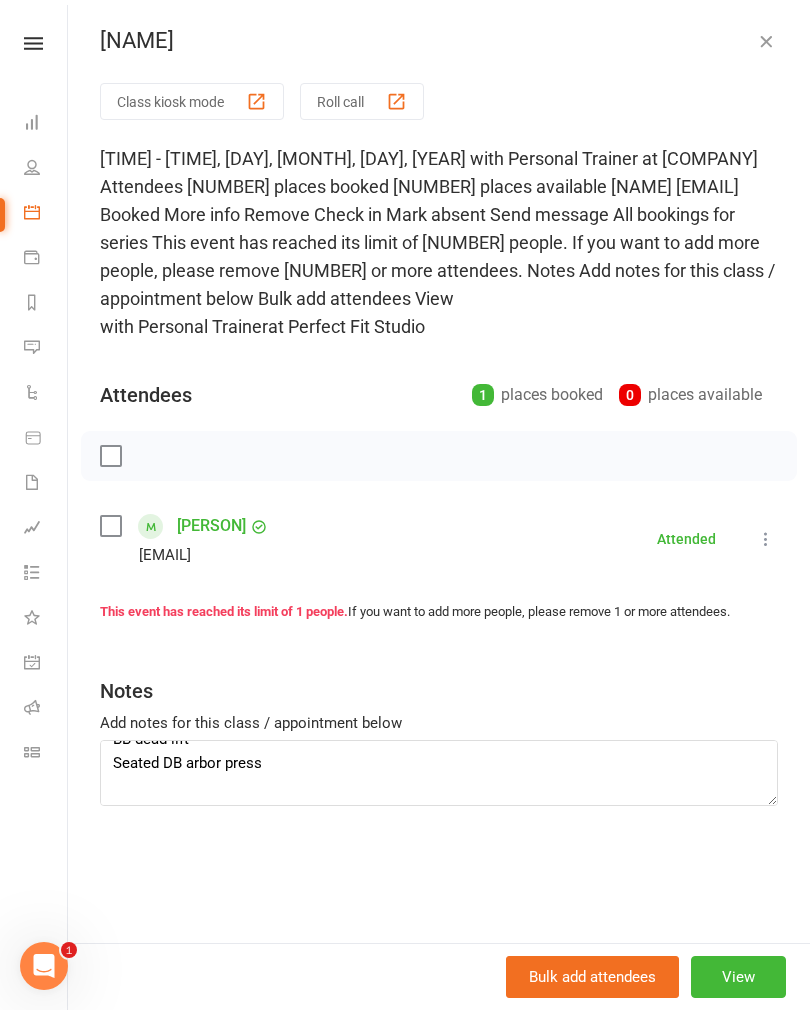 scroll, scrollTop: 143, scrollLeft: 0, axis: vertical 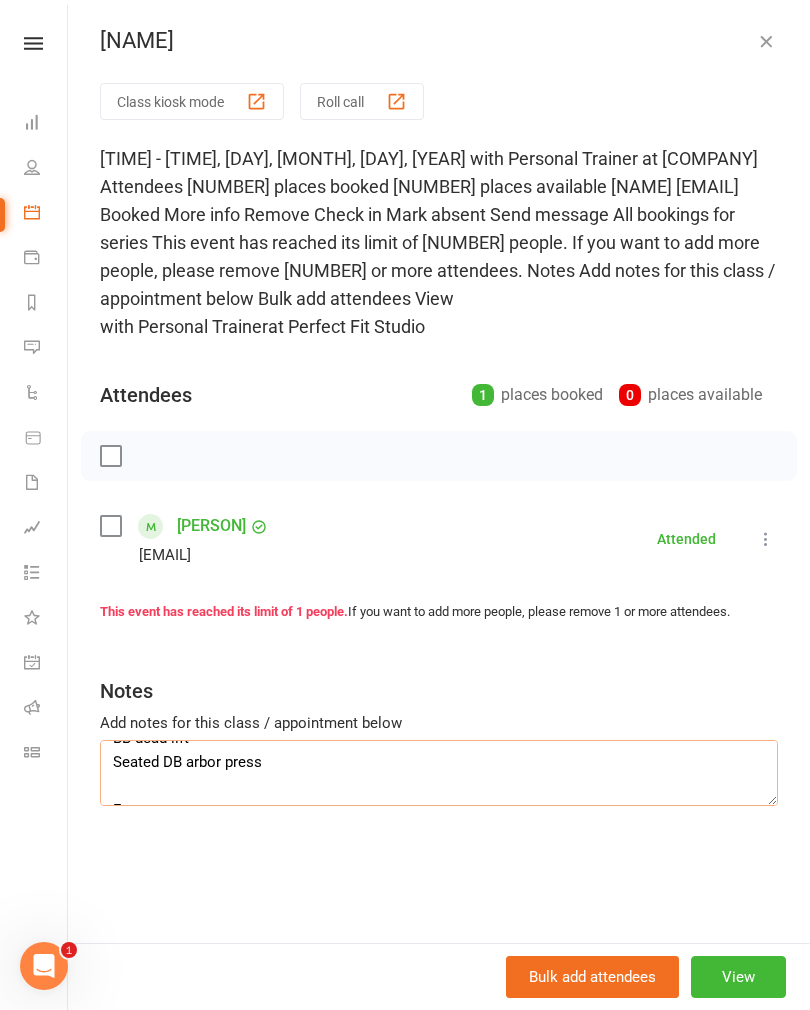 click on "Standing Cb chest press
TRX pull ups
Wall balls
Cable rotation
BB dead lift
Seated DB arbor press
Farmers carry
Plank hold
Sit up press plate" at bounding box center [439, 773] 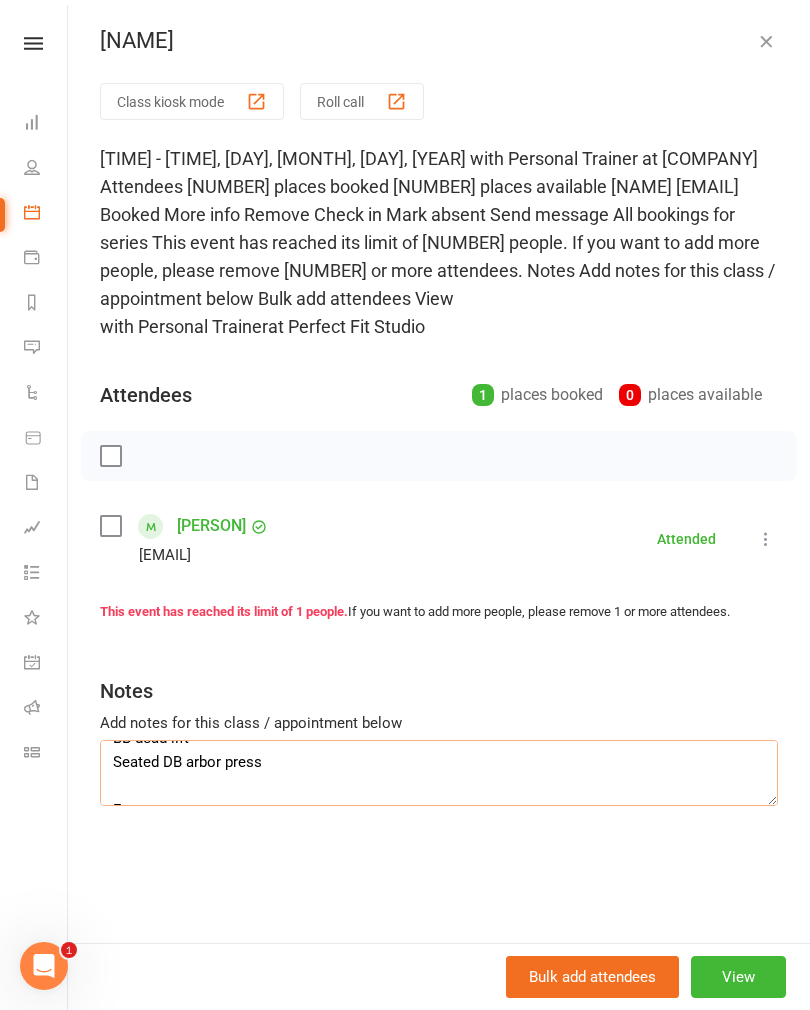 click on "Standing Cb chest press
TRX pull ups
Wall balls
Cable rotation
BB dead lift
Seated DB arbor press
Farmers carry
Plank hold
Sit up press plate" at bounding box center [439, 773] 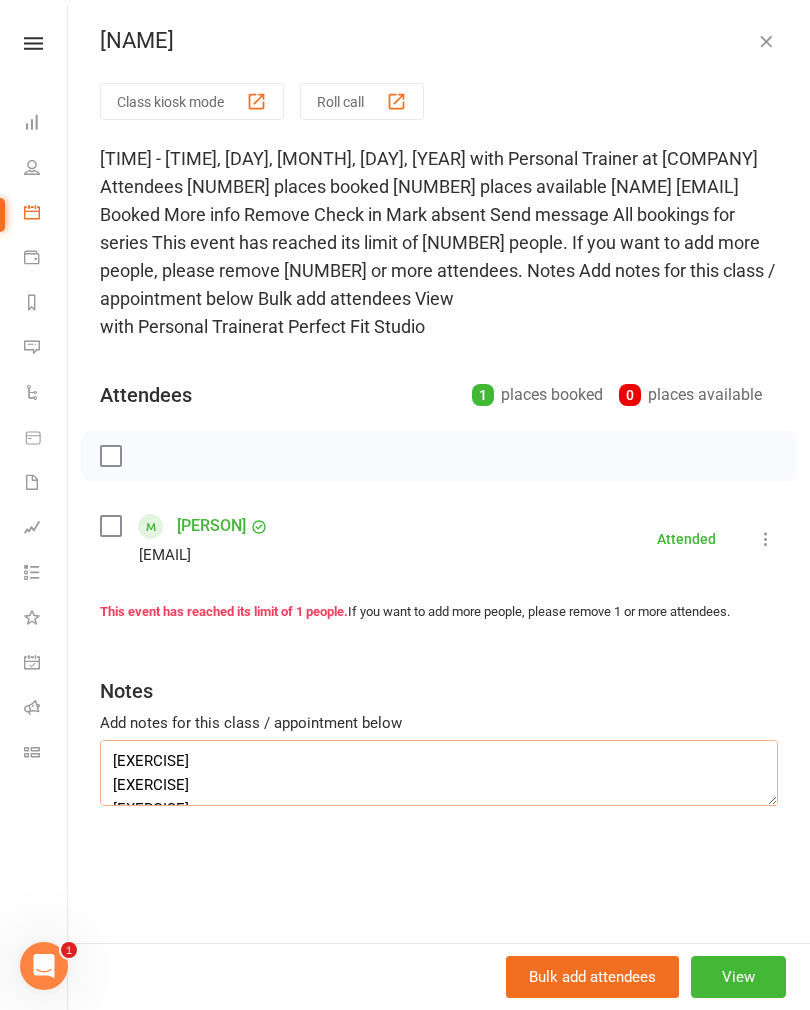 scroll, scrollTop: 0, scrollLeft: 0, axis: both 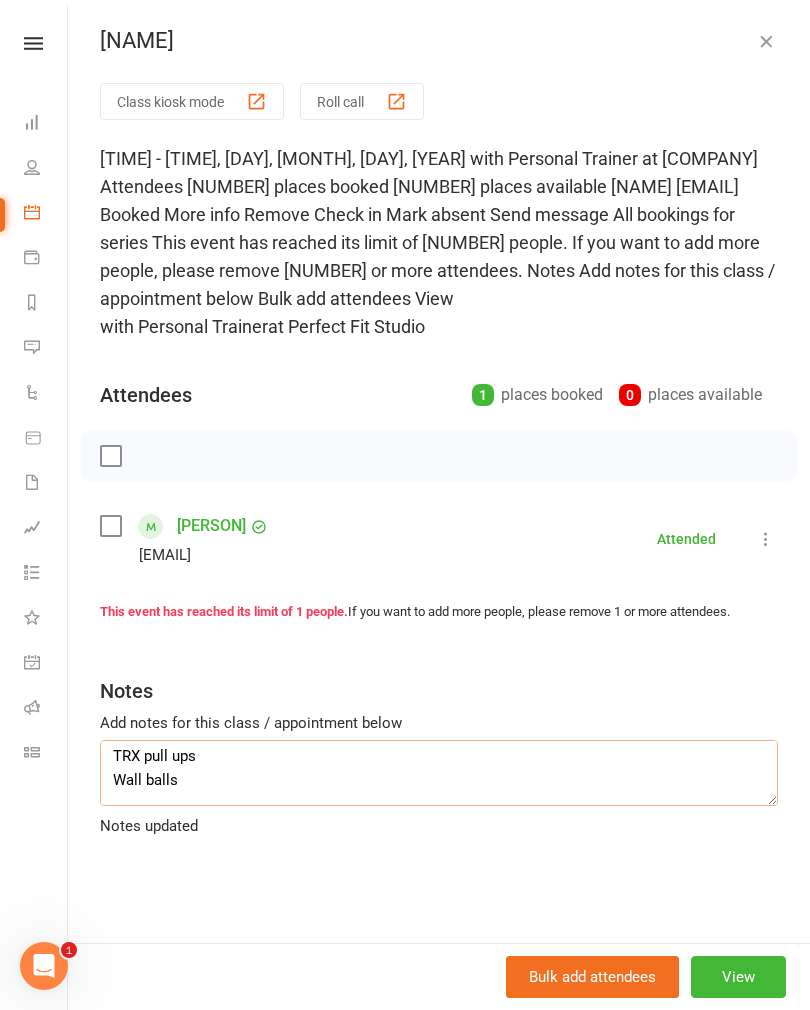 click on "Standing Cb chest press 4 plates
TRX pull ups
Wall balls
Cable rotation
BB dead lift
Seated DB Arnie press
Farmers carry
Plank hold
Sit up press plate" at bounding box center [439, 773] 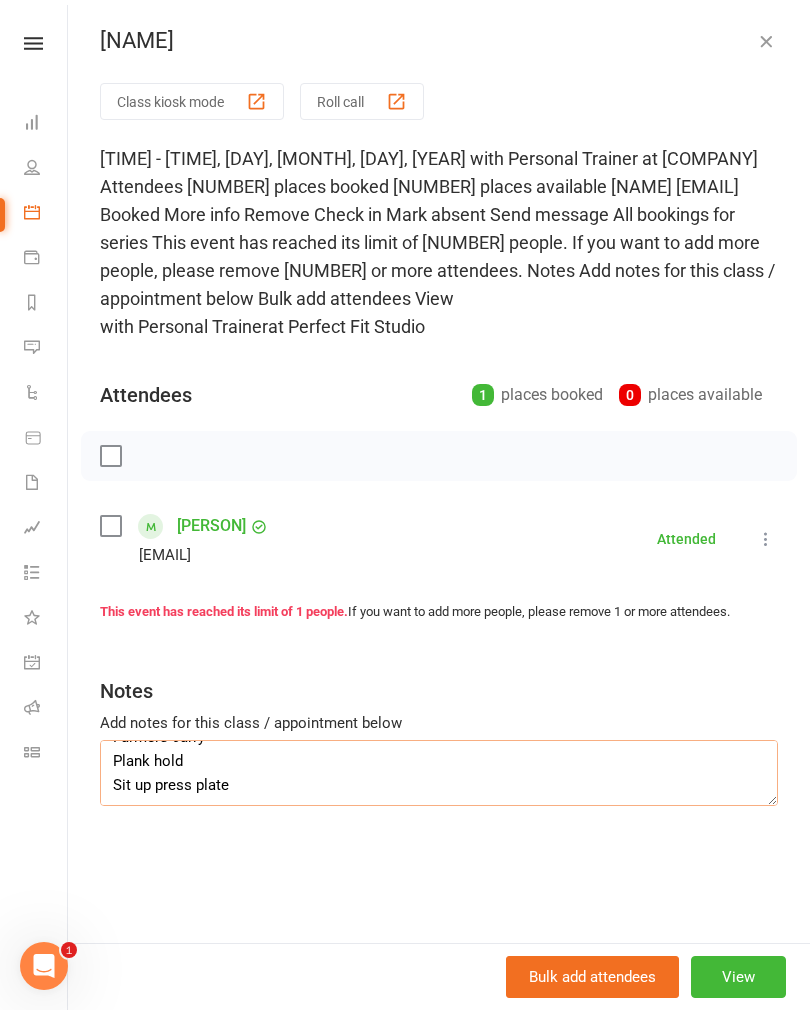 scroll, scrollTop: 216, scrollLeft: 0, axis: vertical 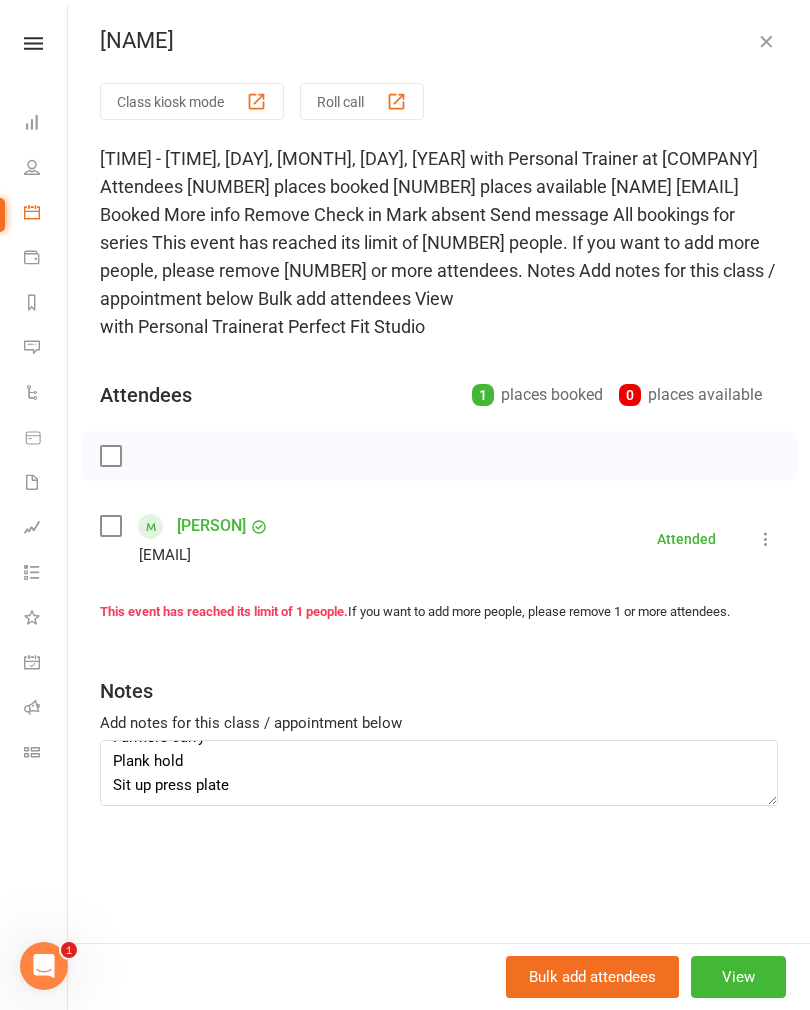 click at bounding box center [766, 41] 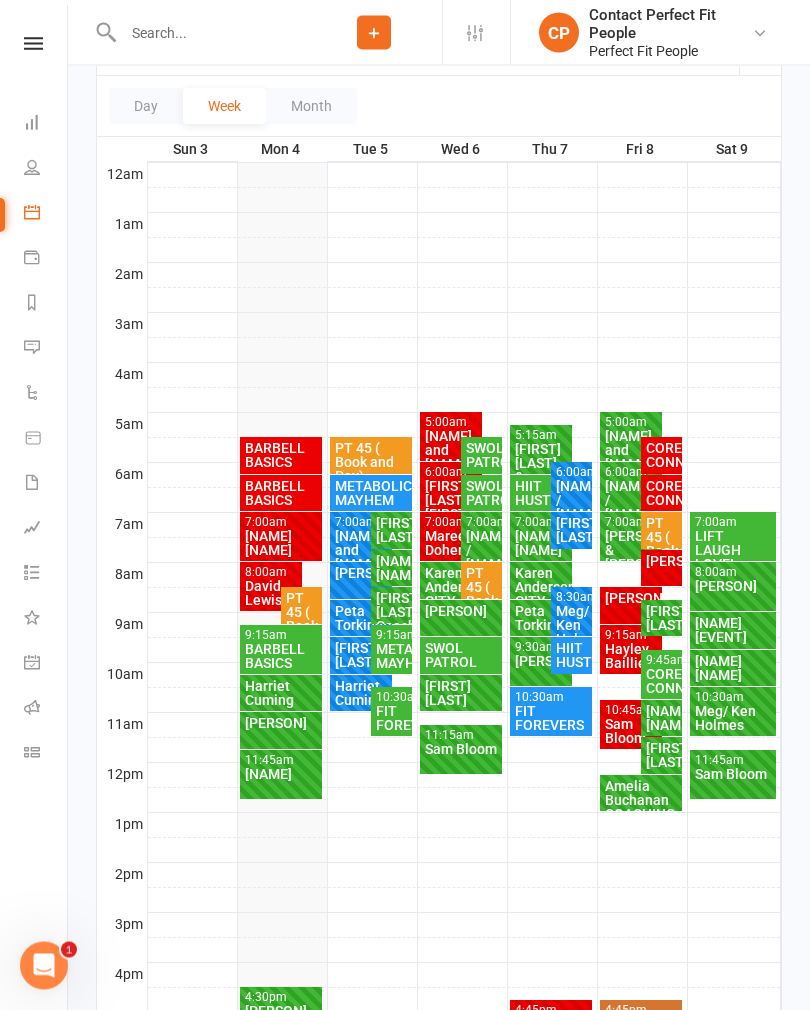 scroll, scrollTop: 261, scrollLeft: 0, axis: vertical 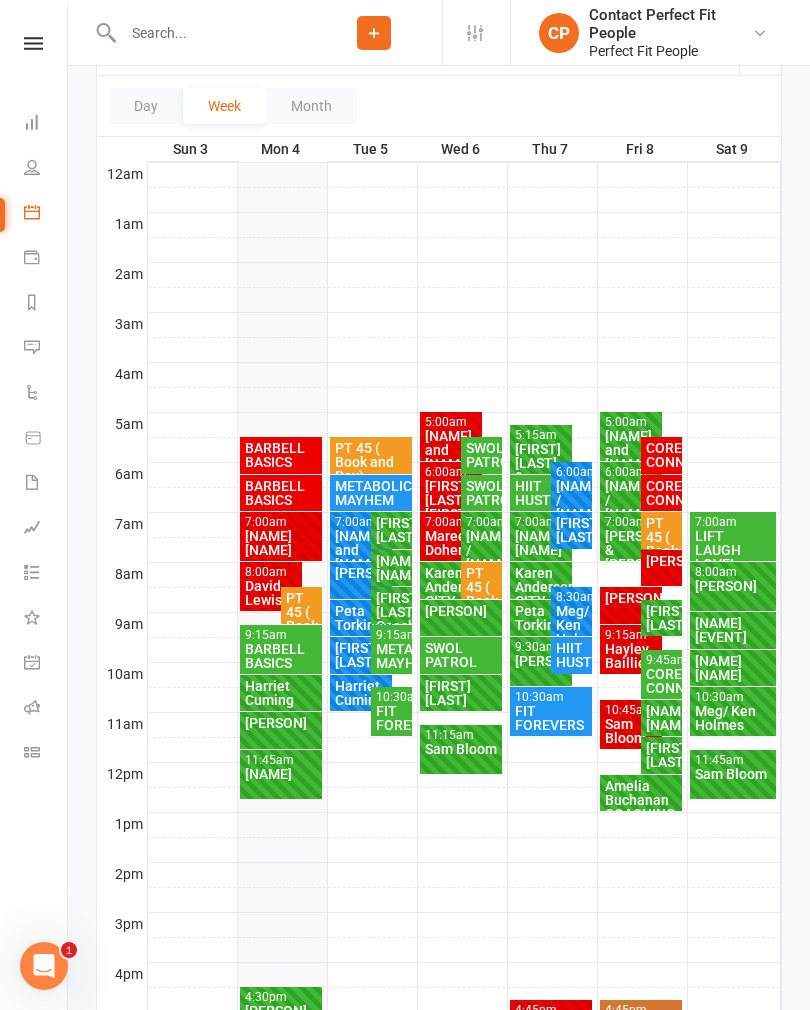 click at bounding box center (211, 33) 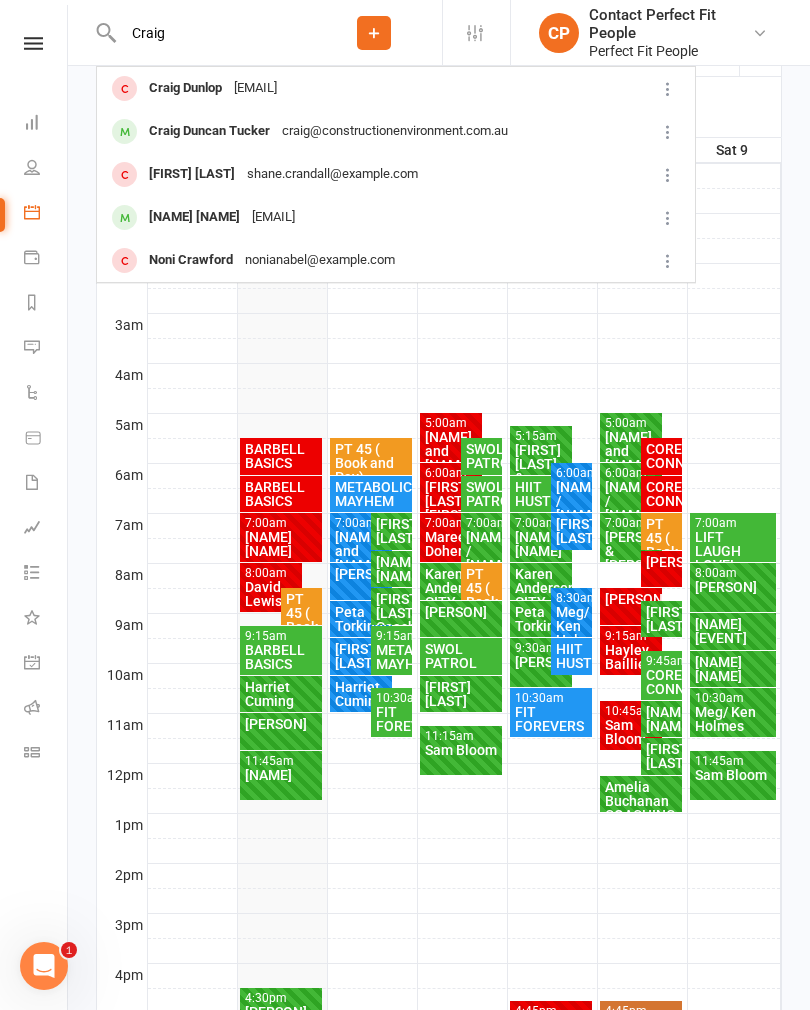 type on "Craig" 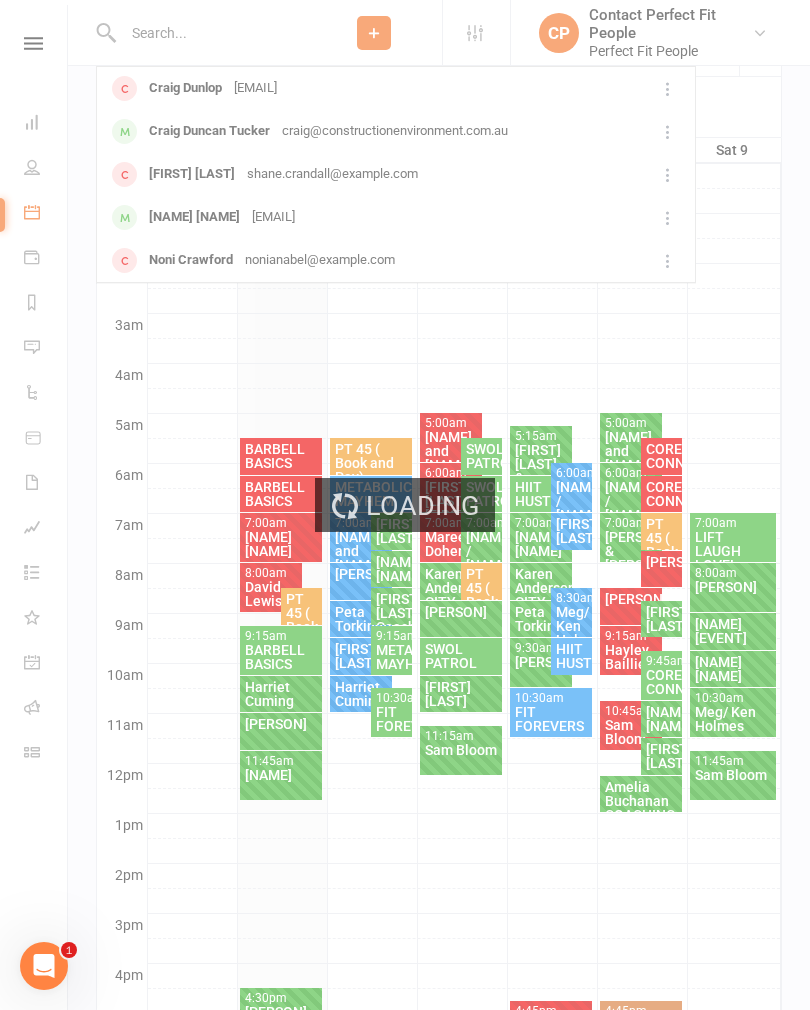 scroll, scrollTop: 261, scrollLeft: 0, axis: vertical 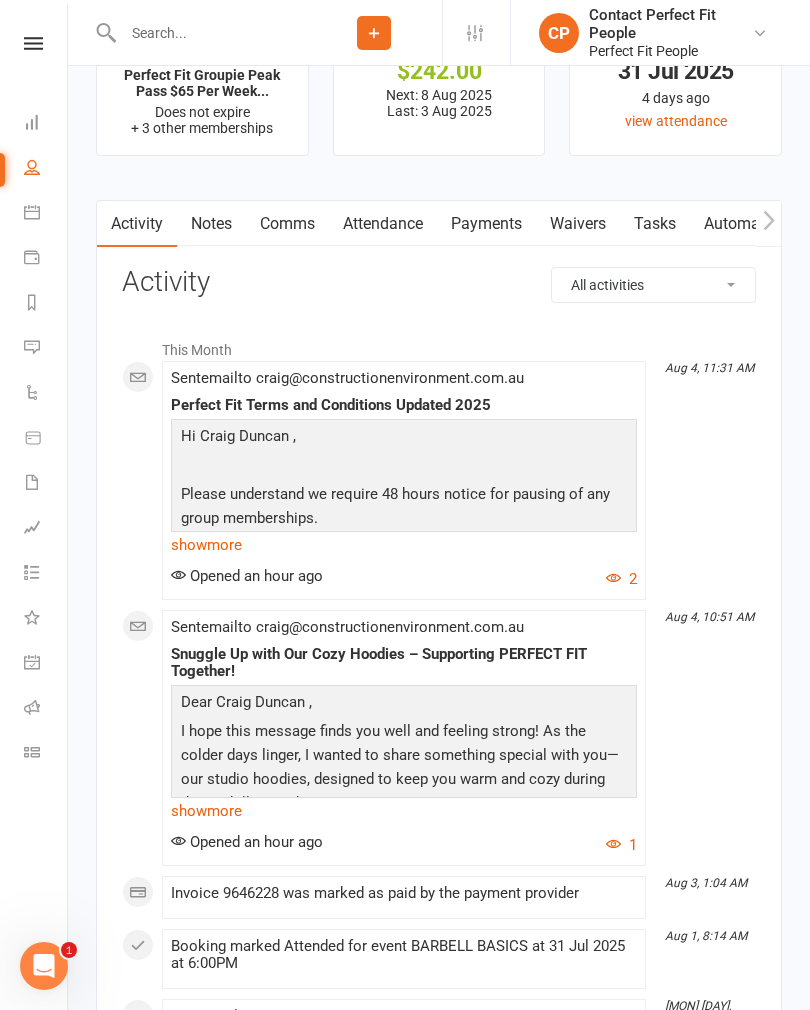 click on "Payments" at bounding box center (486, 224) 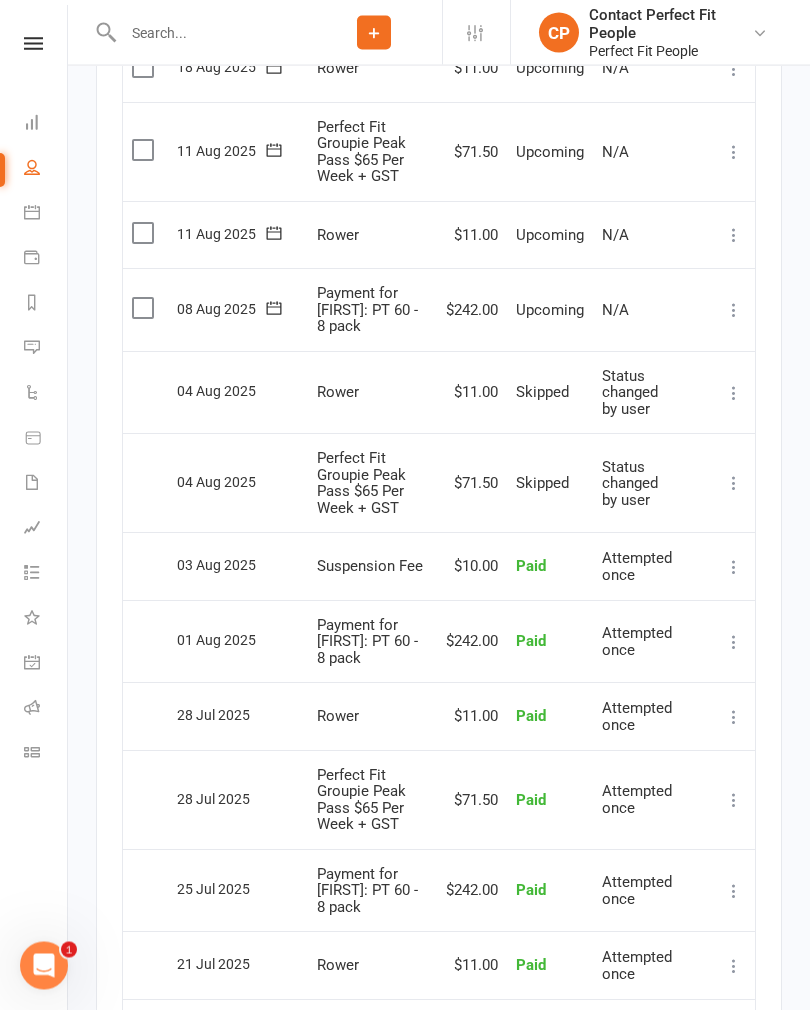 scroll, scrollTop: 3813, scrollLeft: 0, axis: vertical 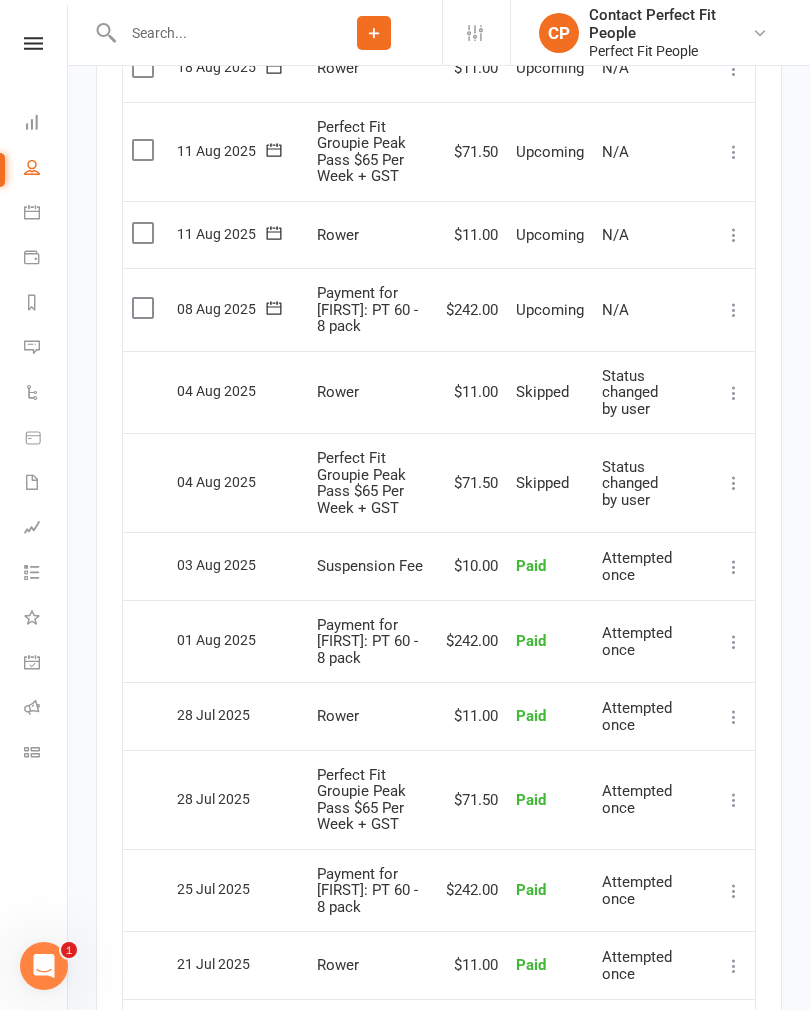 click on "Clubworx" at bounding box center (33, 69) 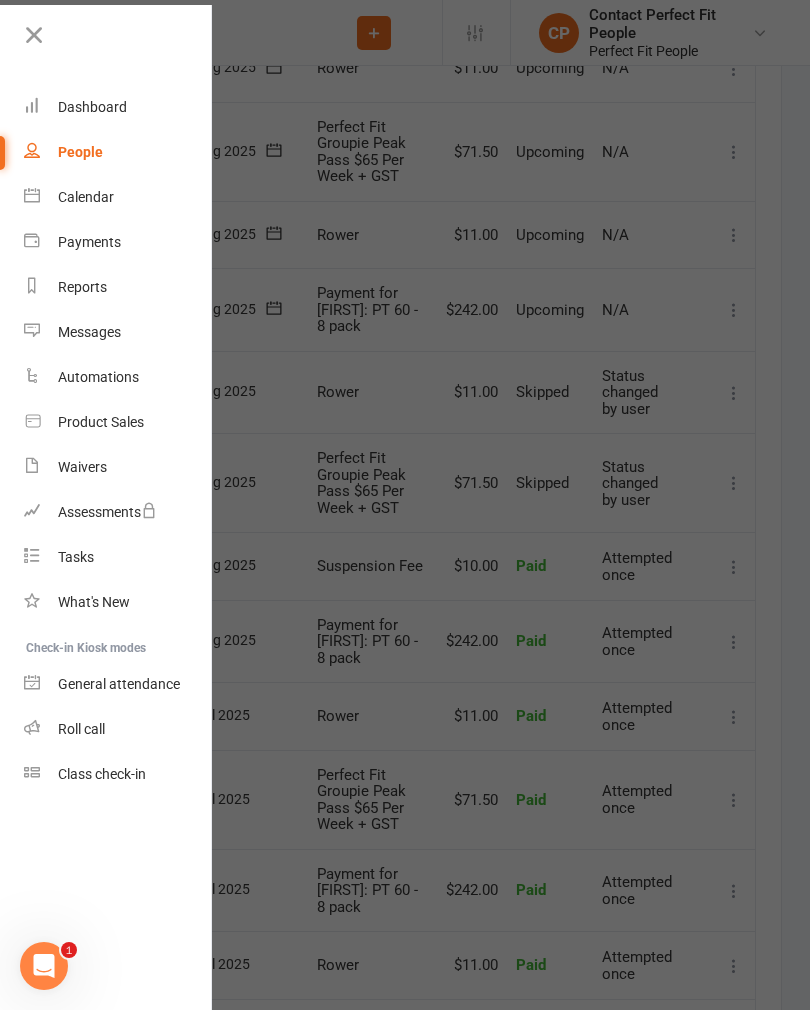 click on "Calendar" at bounding box center (86, 197) 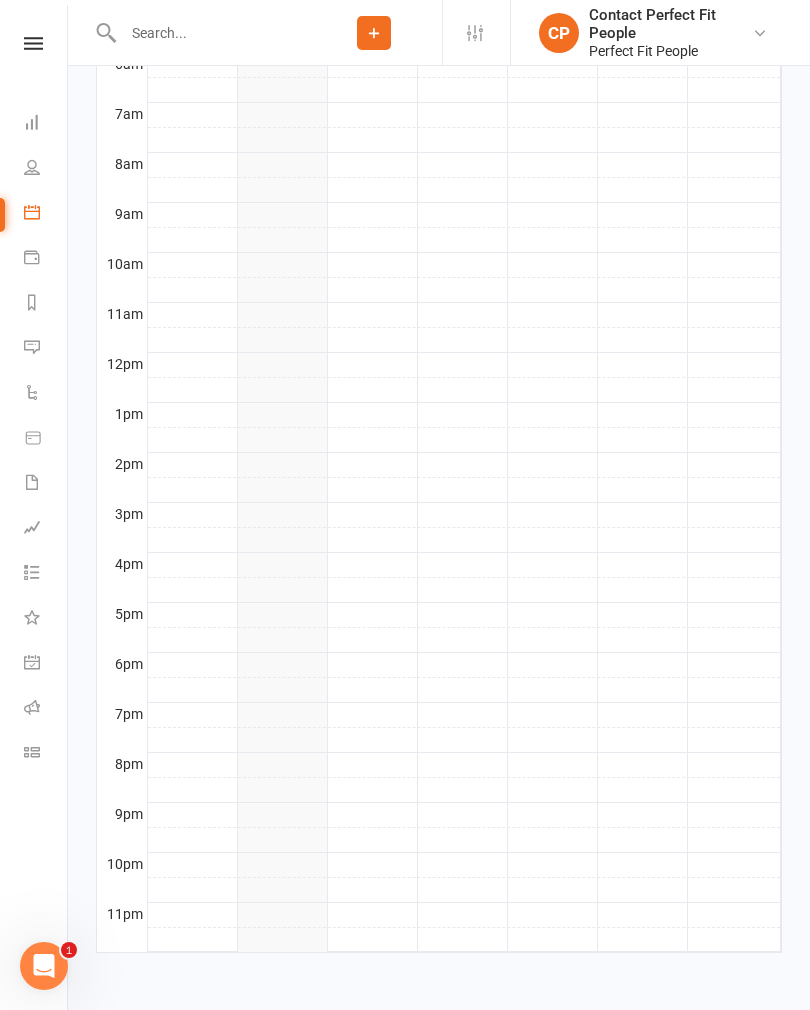 scroll, scrollTop: 0, scrollLeft: 0, axis: both 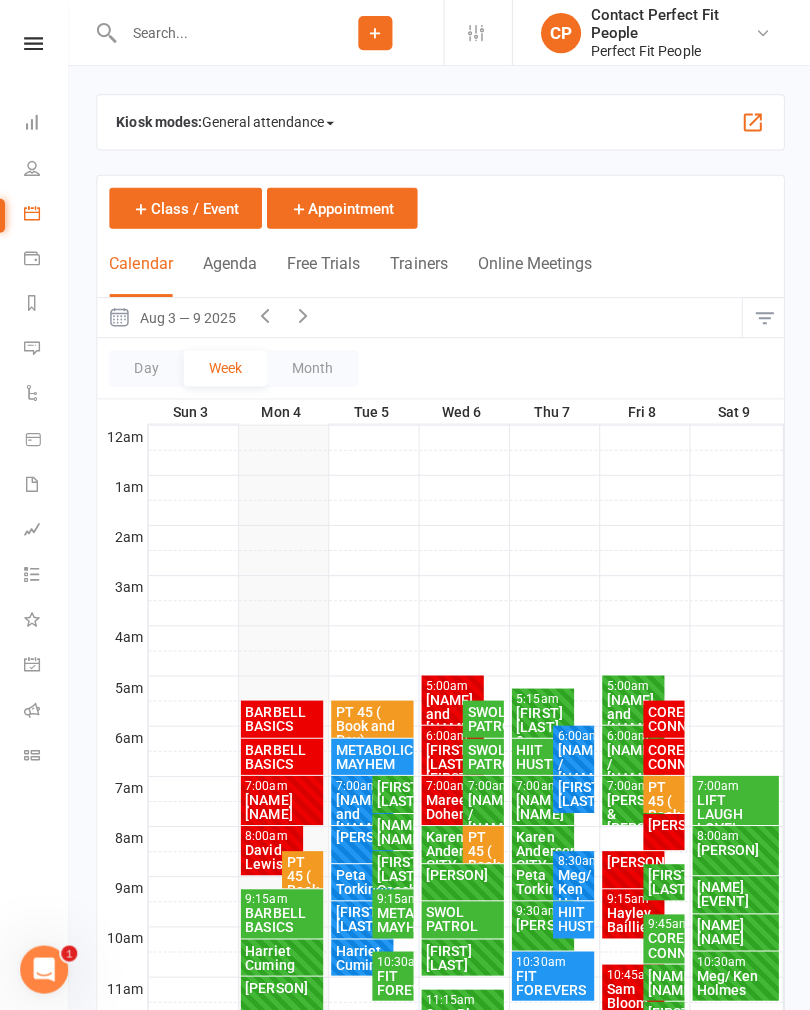 click at bounding box center [211, 33] 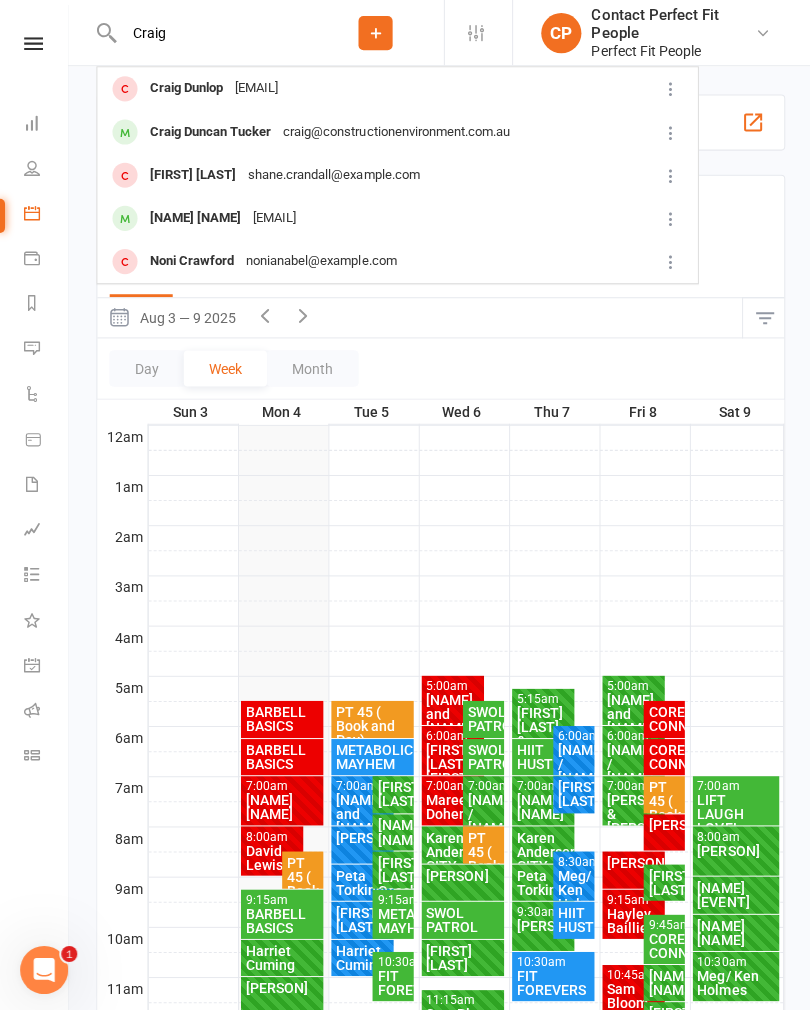 type on "Craig" 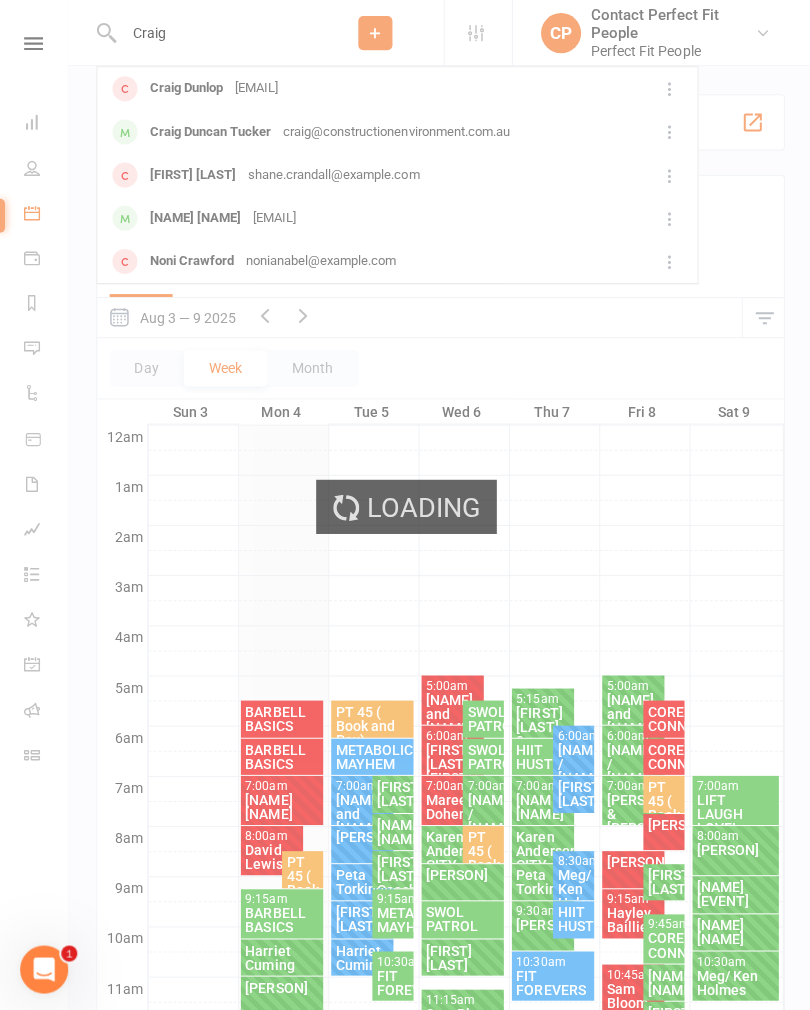 type 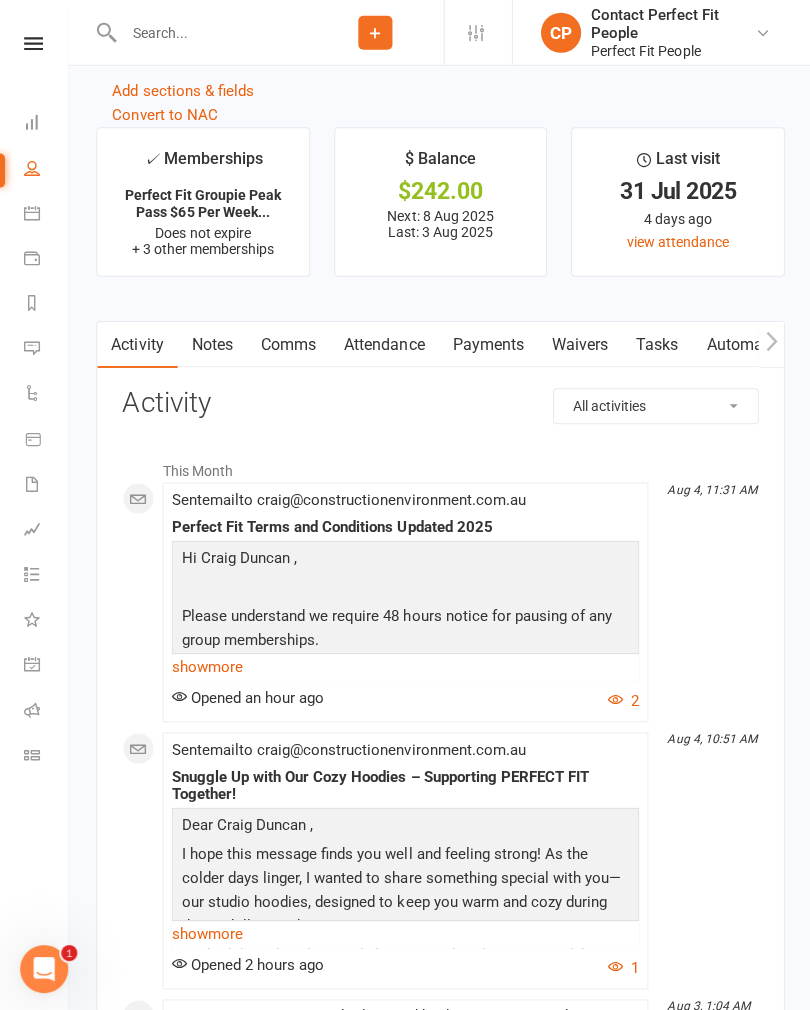 click on "show  more" at bounding box center (404, 665) 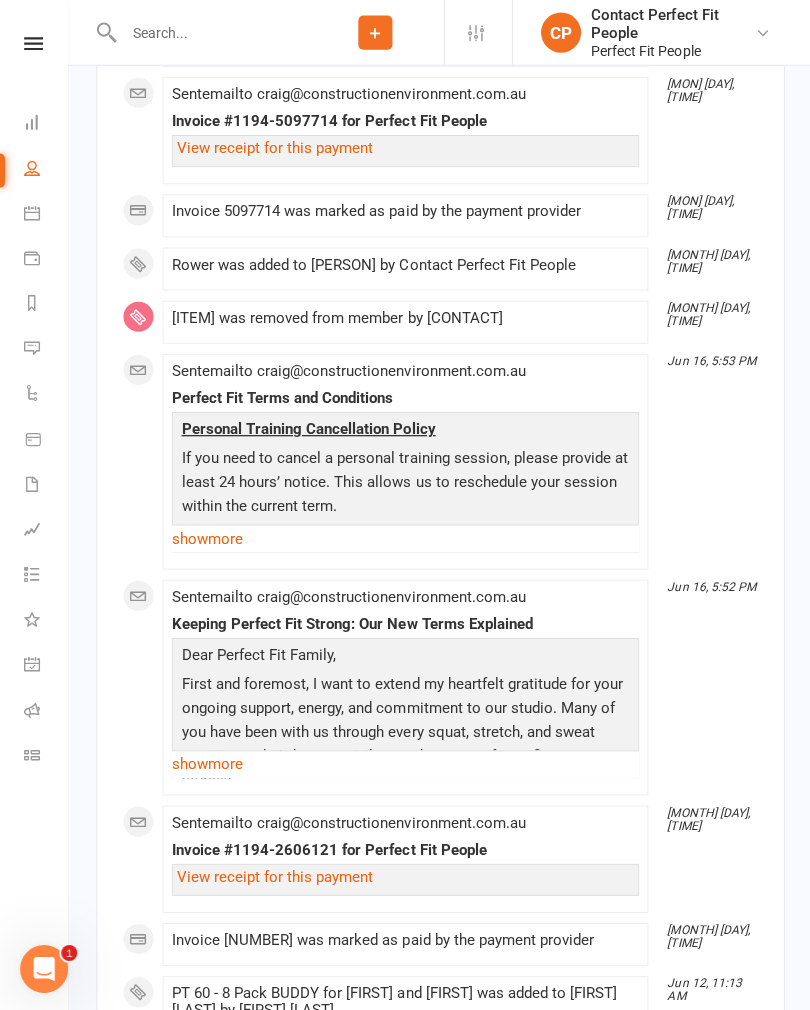 scroll, scrollTop: 24360, scrollLeft: 0, axis: vertical 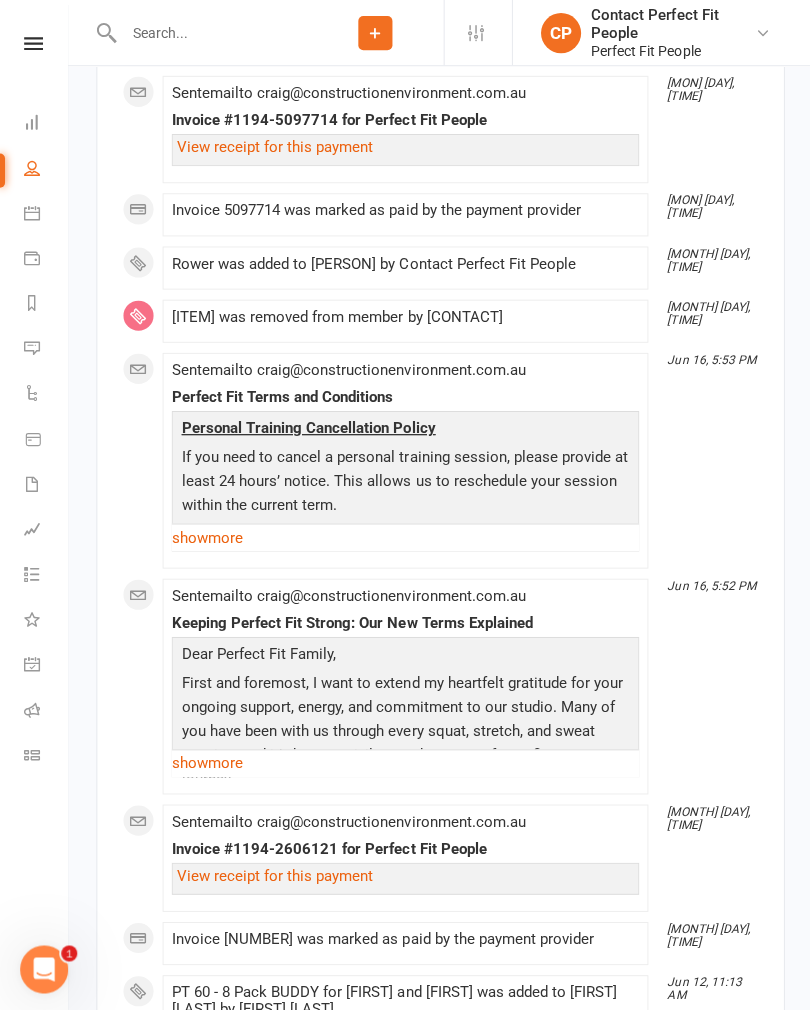 click on "show  more" at bounding box center [404, 761] 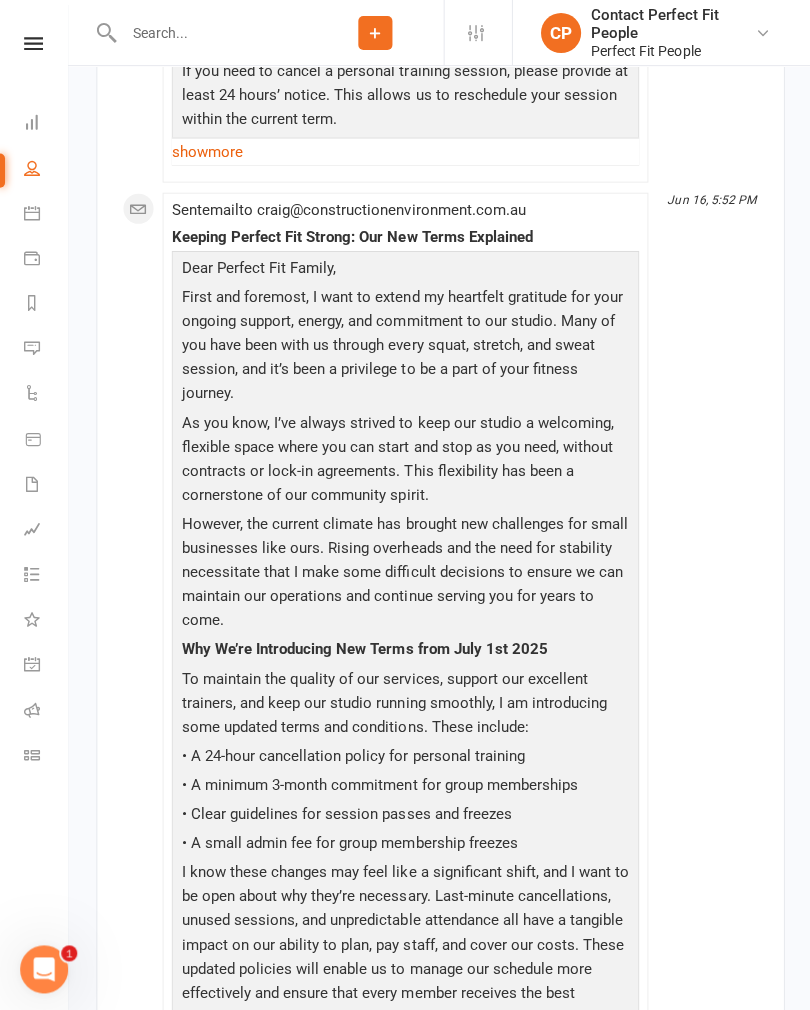 scroll, scrollTop: 24746, scrollLeft: 0, axis: vertical 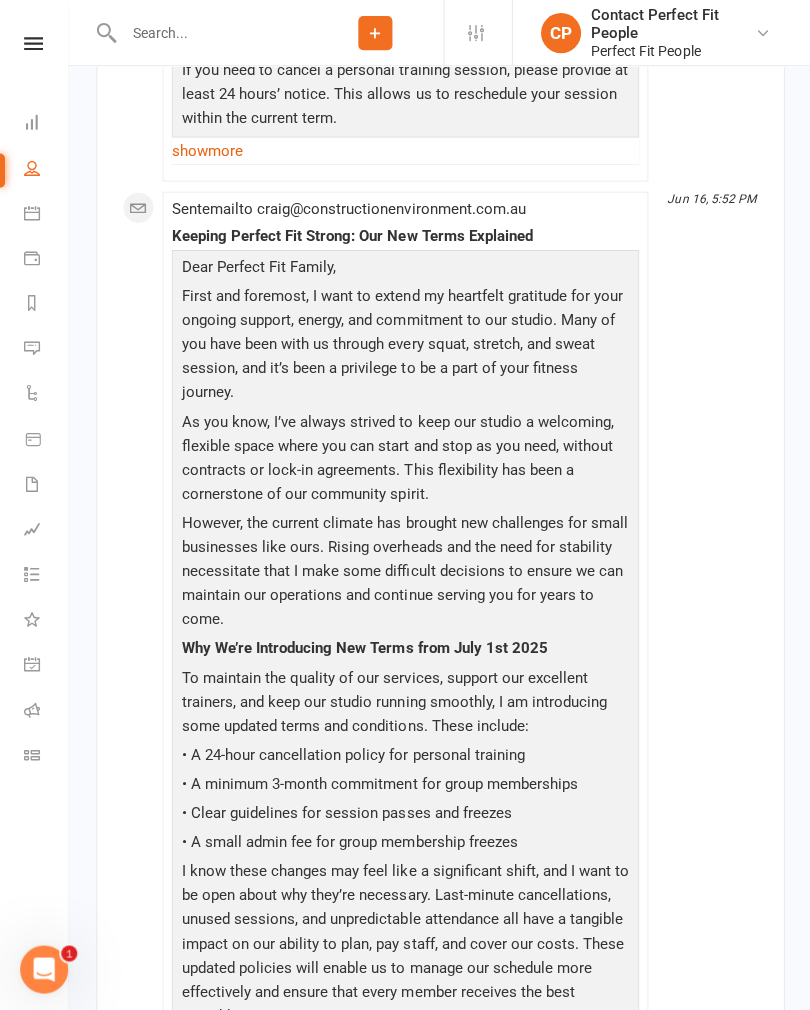 click on "Clubworx Dashboard People Calendar Payments Reports Messages   Automations   Product Sales Waivers   Assessments  Tasks   What's New Check-in Kiosk modes General attendance Roll call Class check-in" at bounding box center [34, 510] 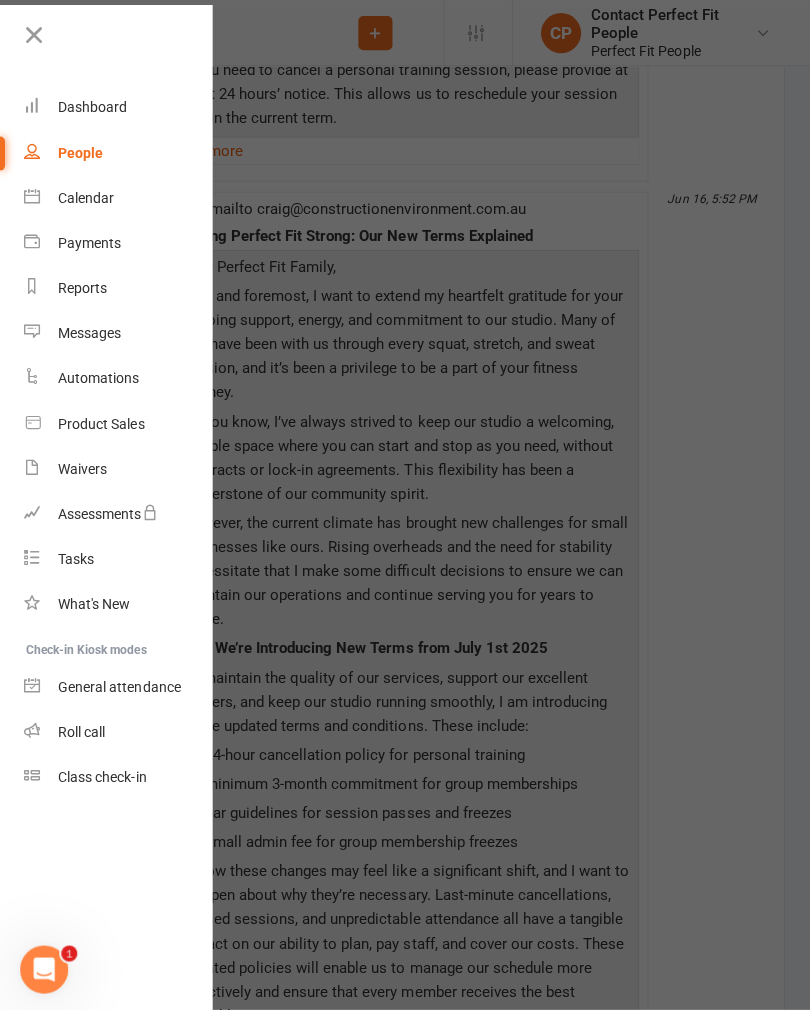 click on "Calendar" at bounding box center (86, 197) 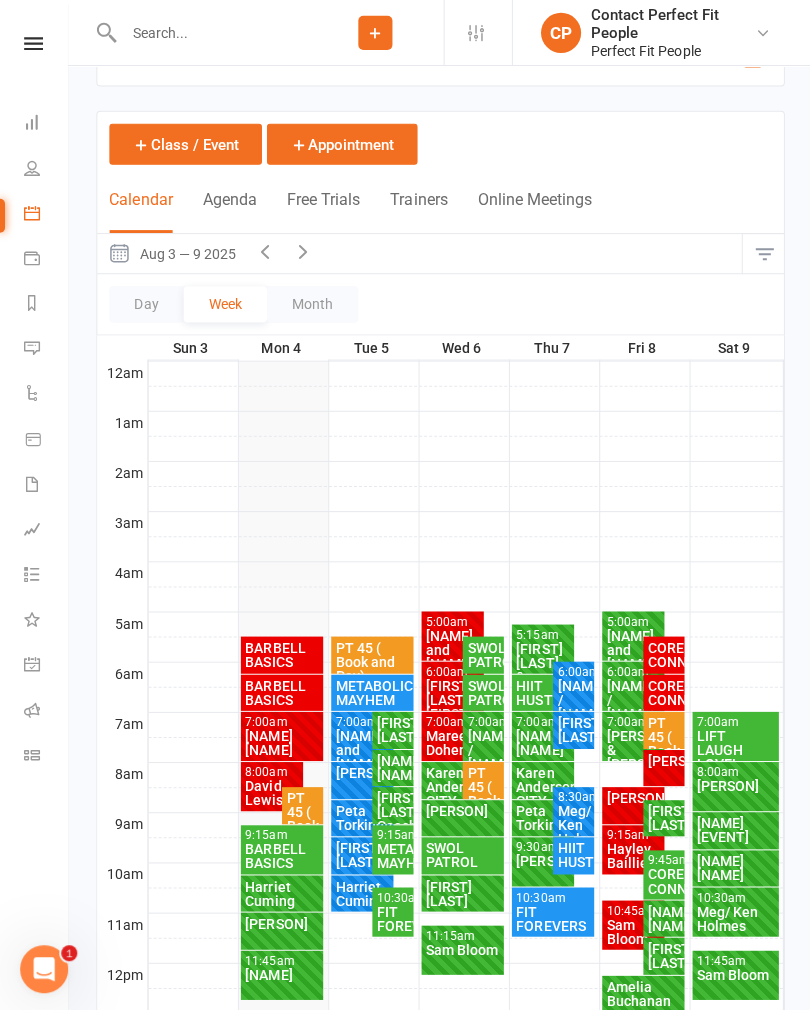 scroll, scrollTop: 0, scrollLeft: 0, axis: both 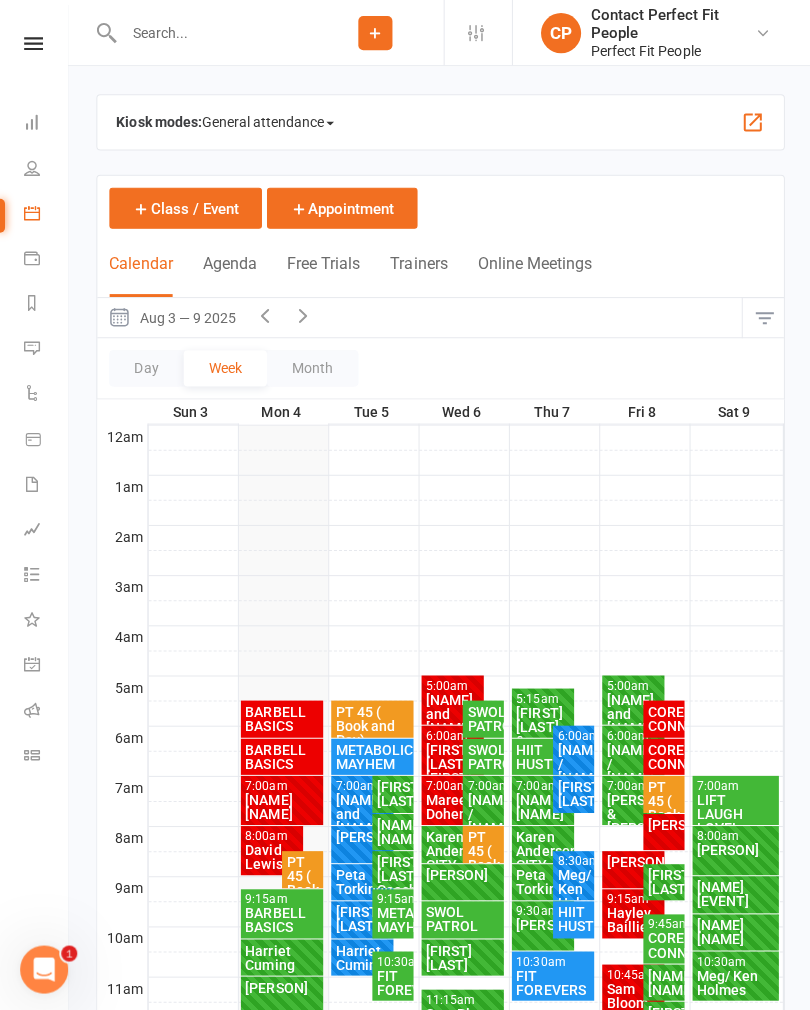 click at bounding box center (33, 43) 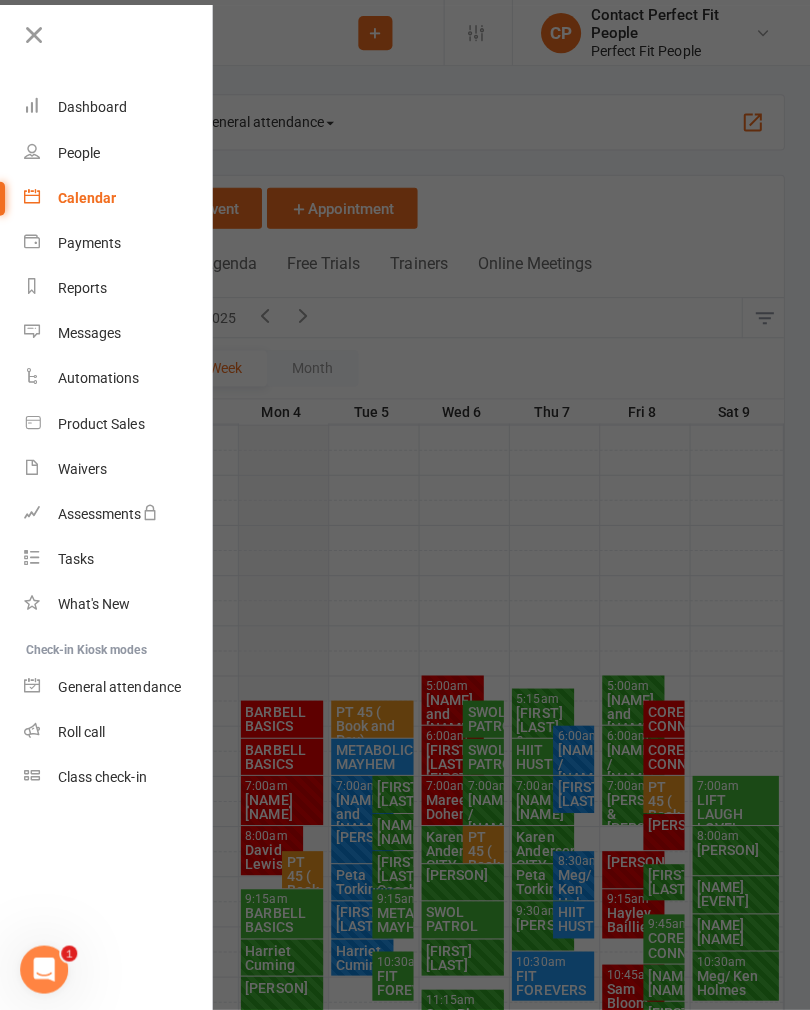 click on "Calendar" at bounding box center [87, 197] 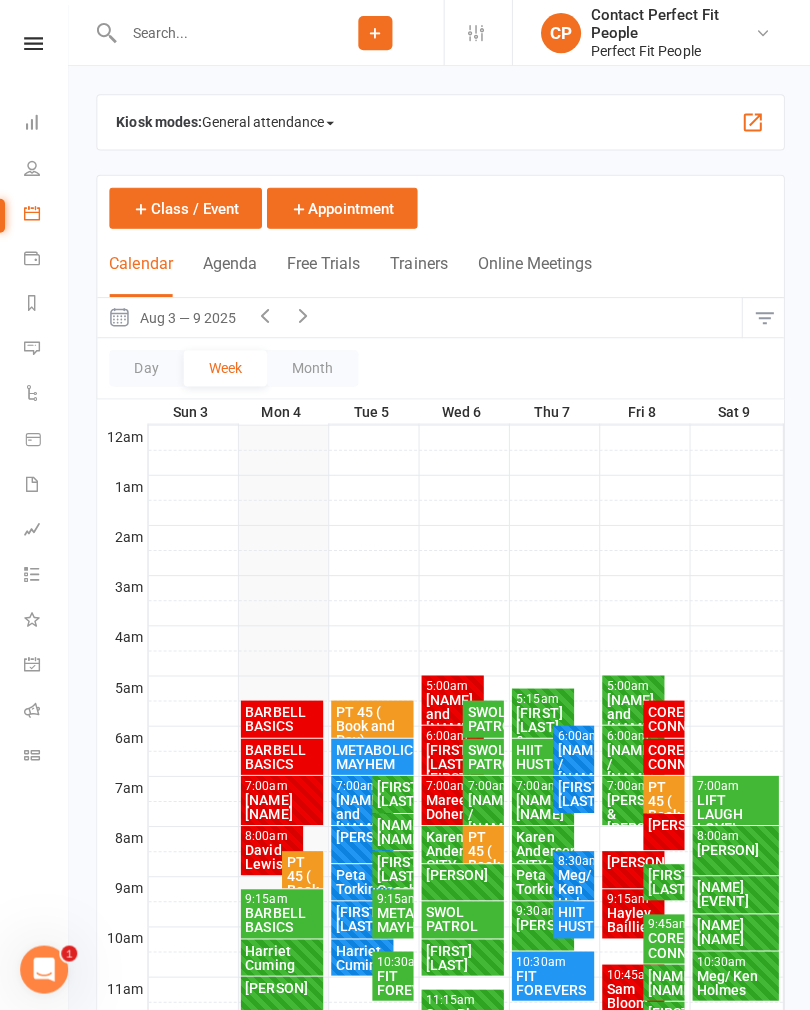 click at bounding box center [33, 43] 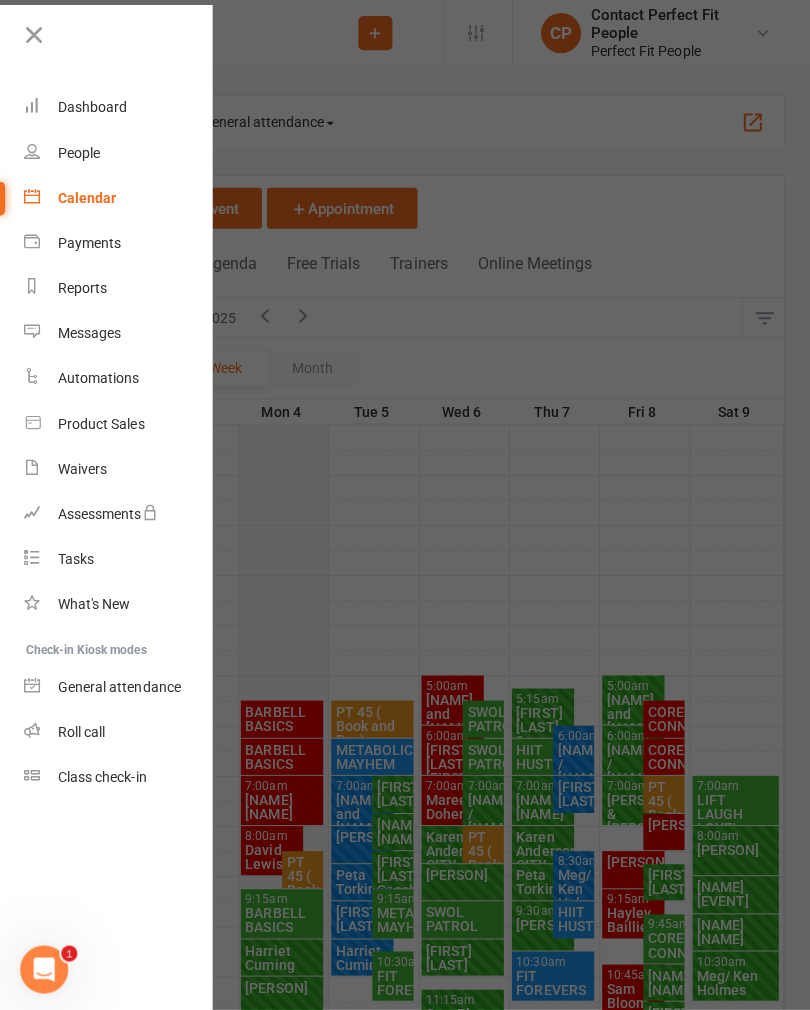 click at bounding box center (34, 35) 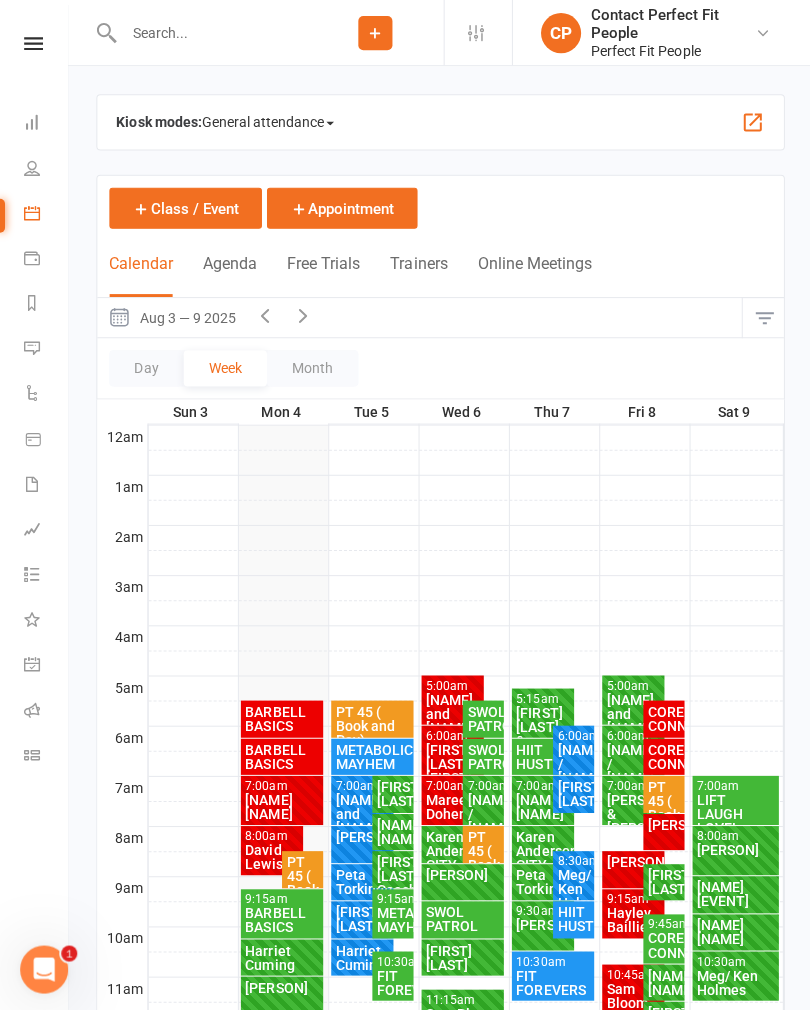 click at bounding box center [33, 43] 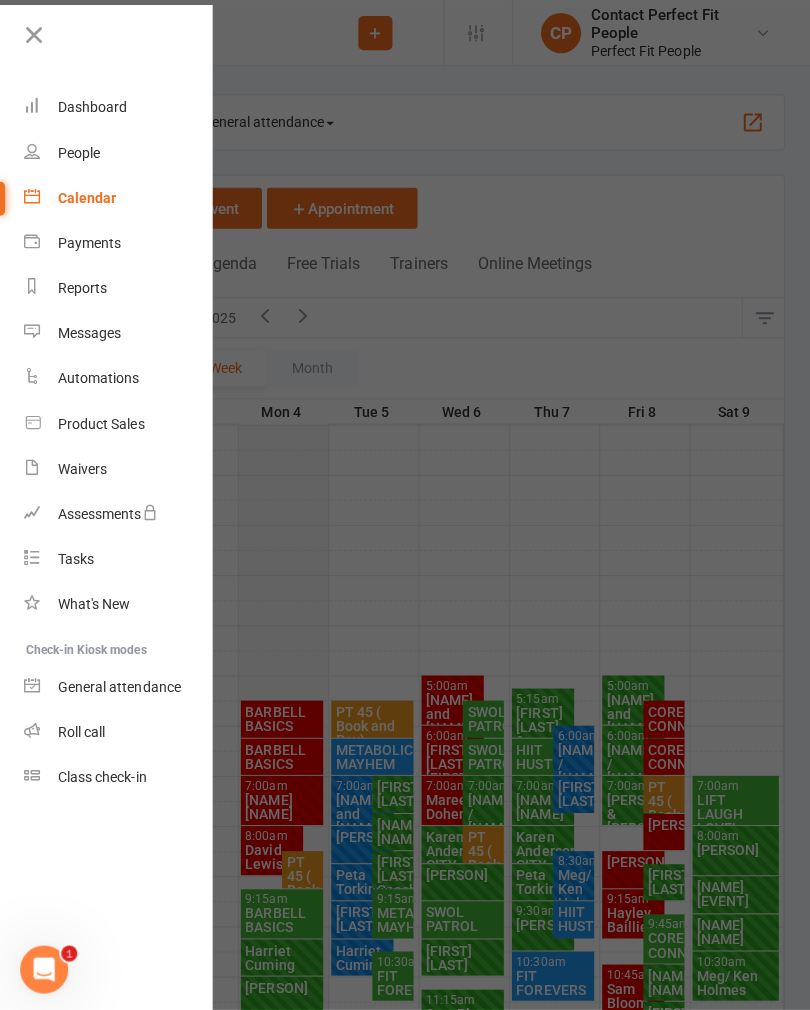 click at bounding box center [34, 35] 